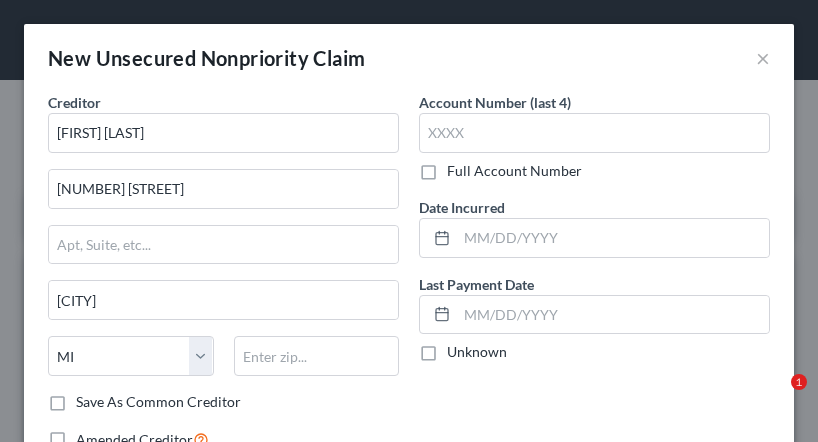 select on "23" 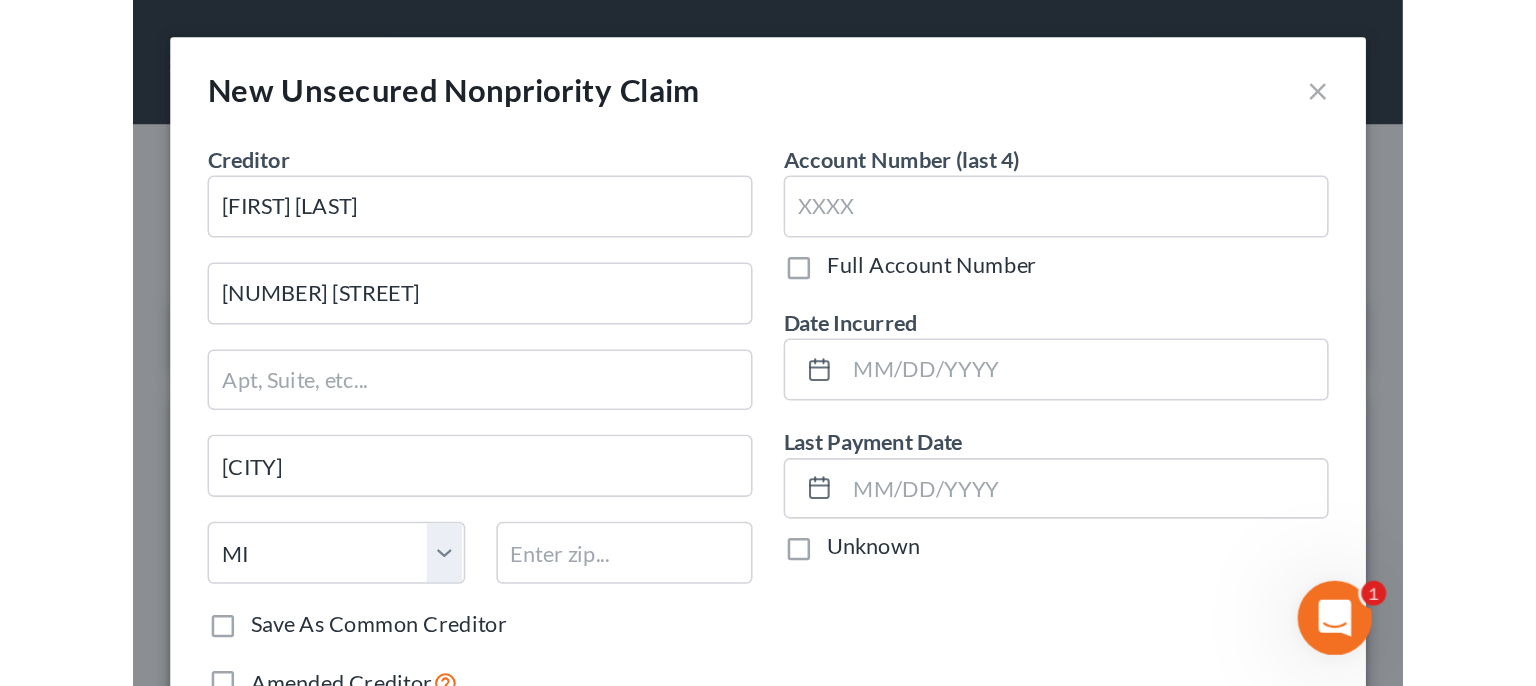 scroll, scrollTop: 0, scrollLeft: 0, axis: both 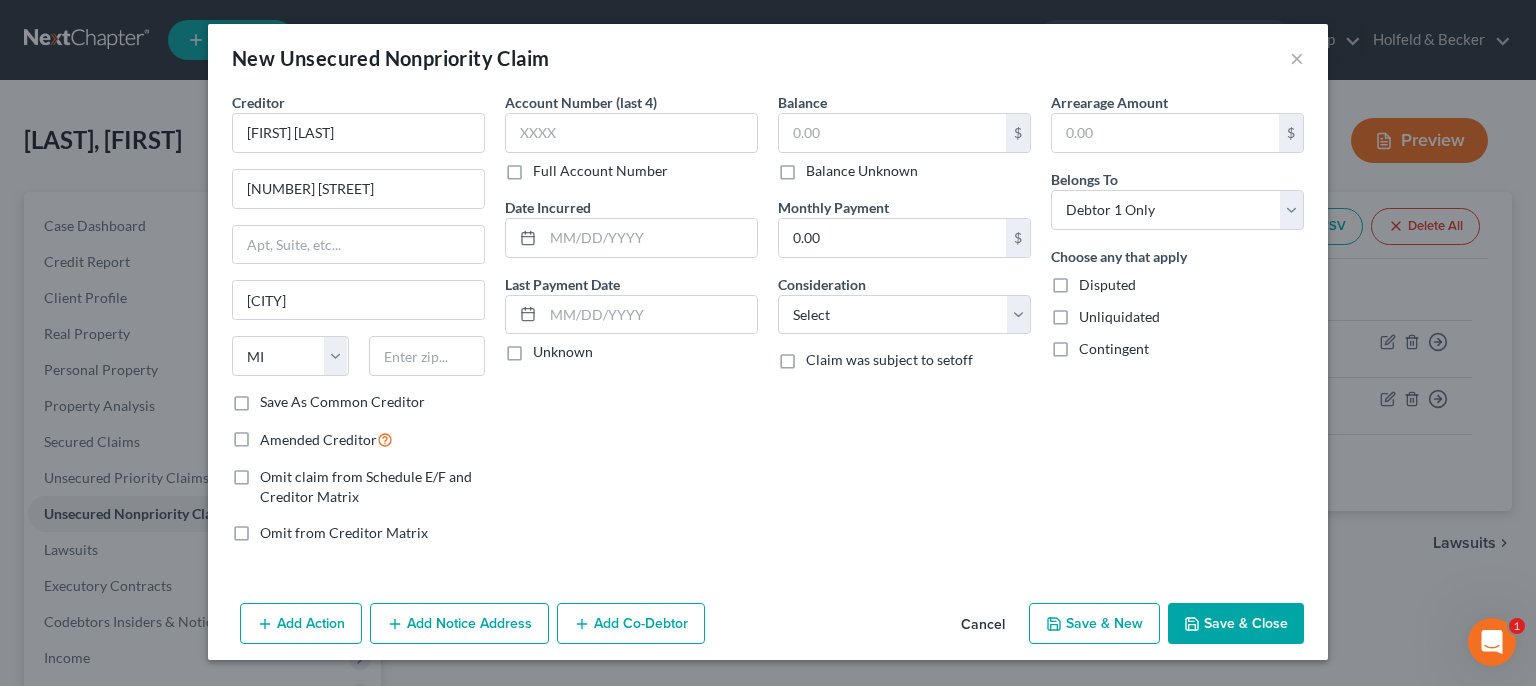 click on "New Unsecured Nonpriority Claim  ×" at bounding box center (768, 58) 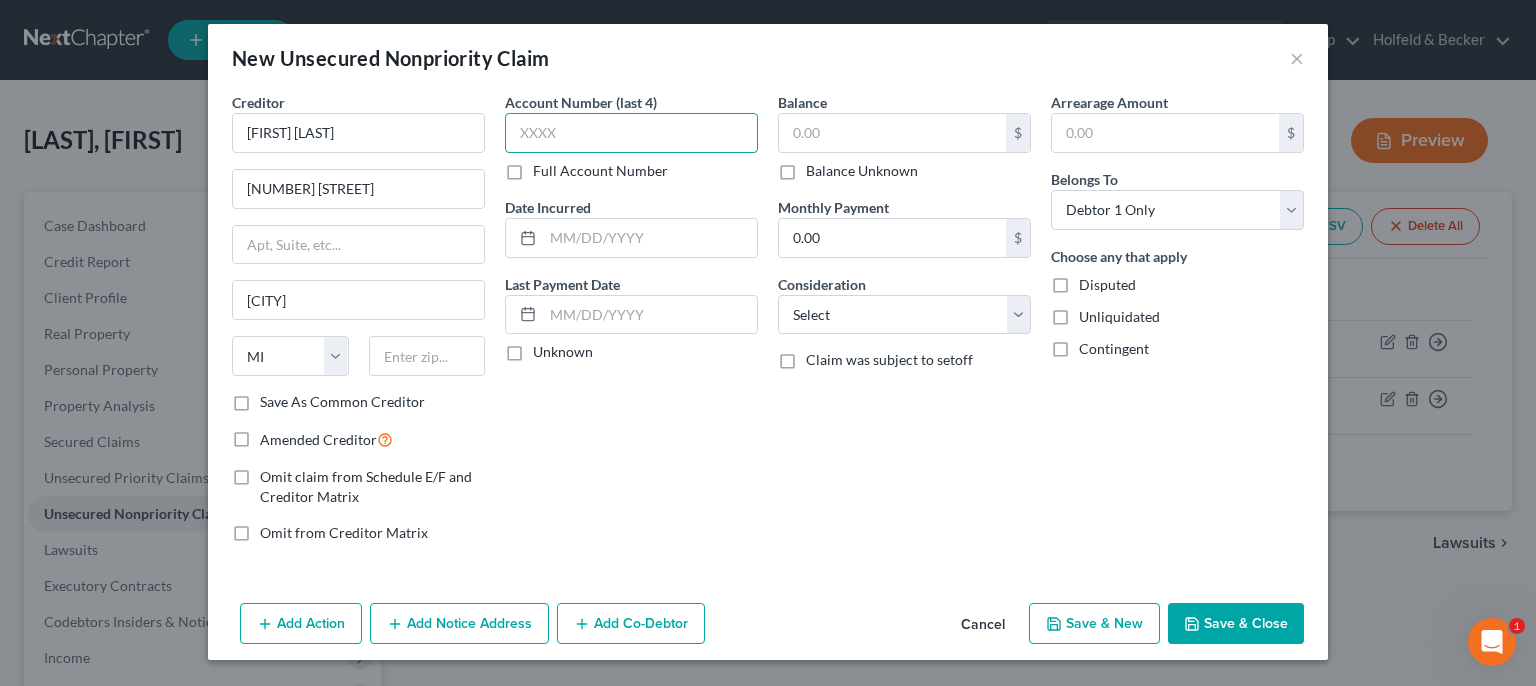 click at bounding box center (631, 133) 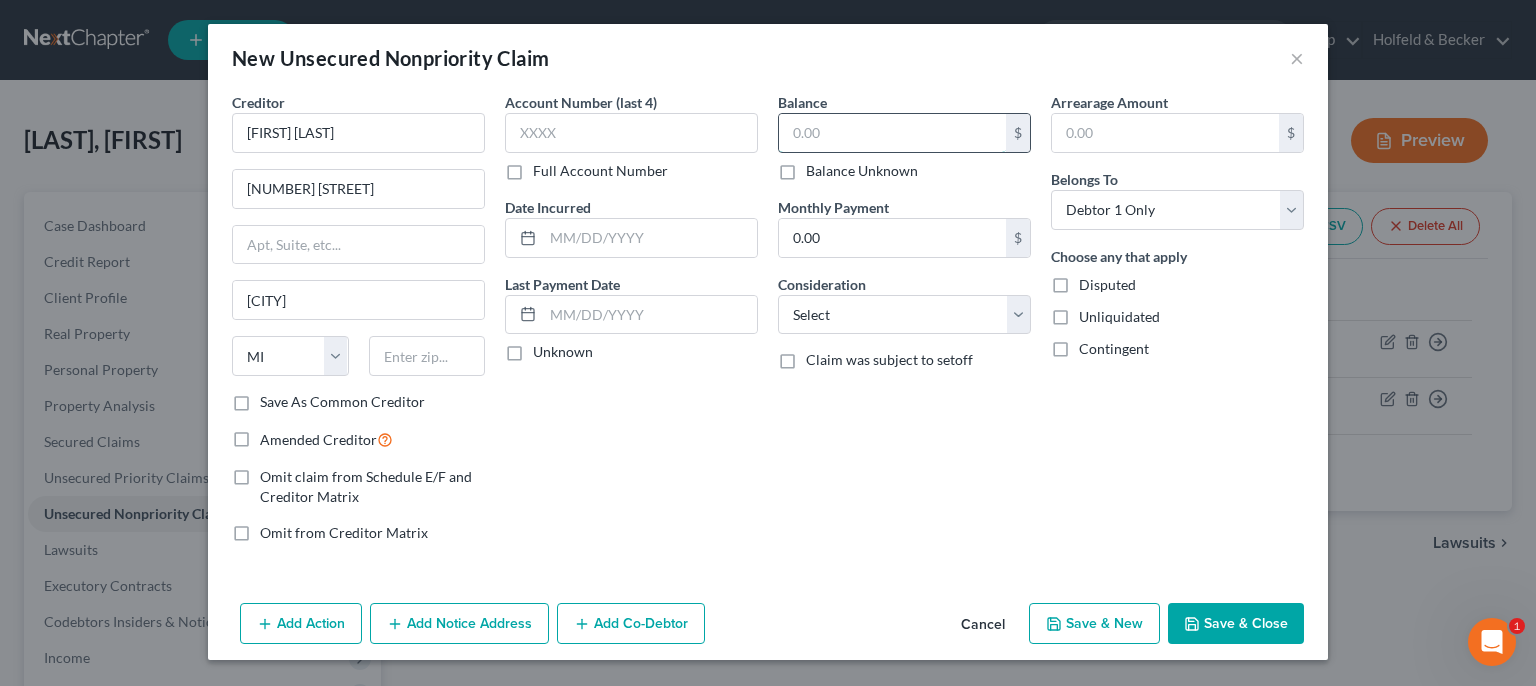 click at bounding box center [892, 133] 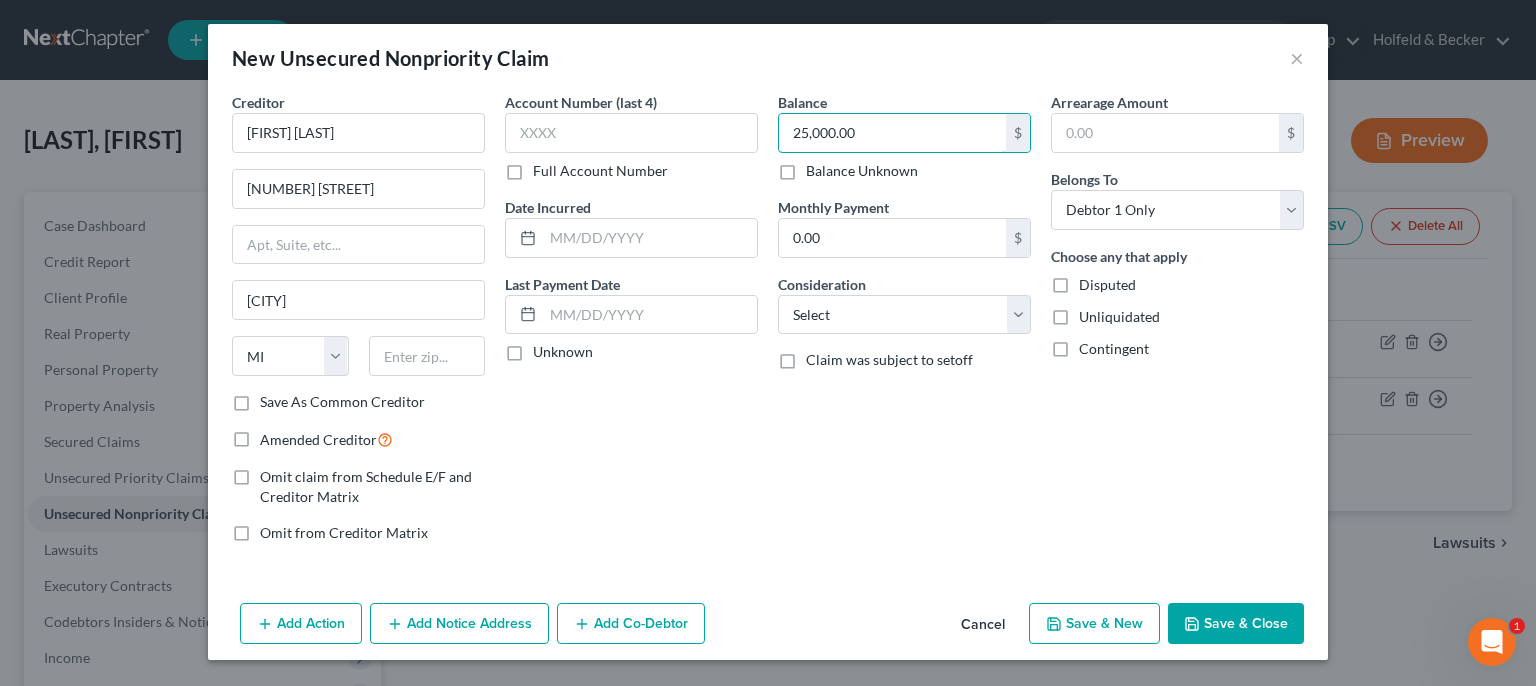 type on "25,000.00" 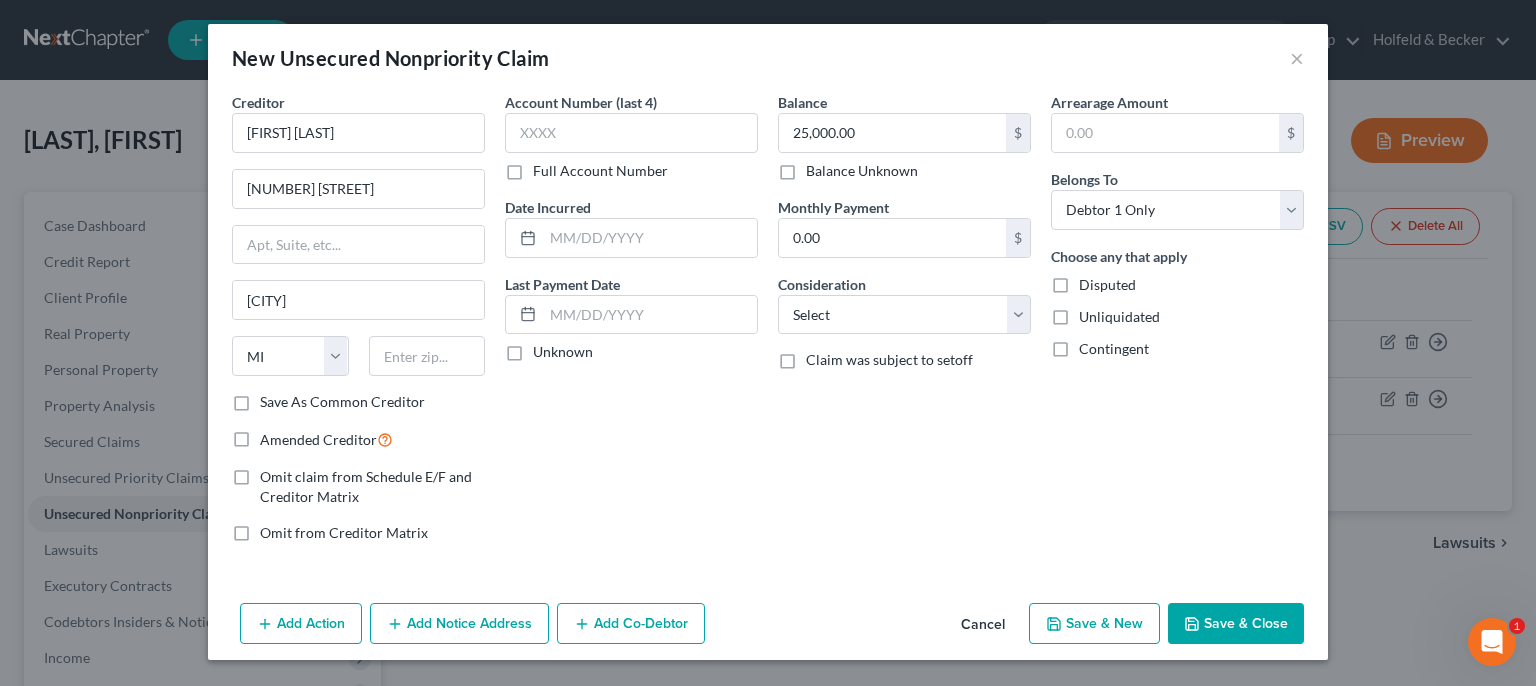 click 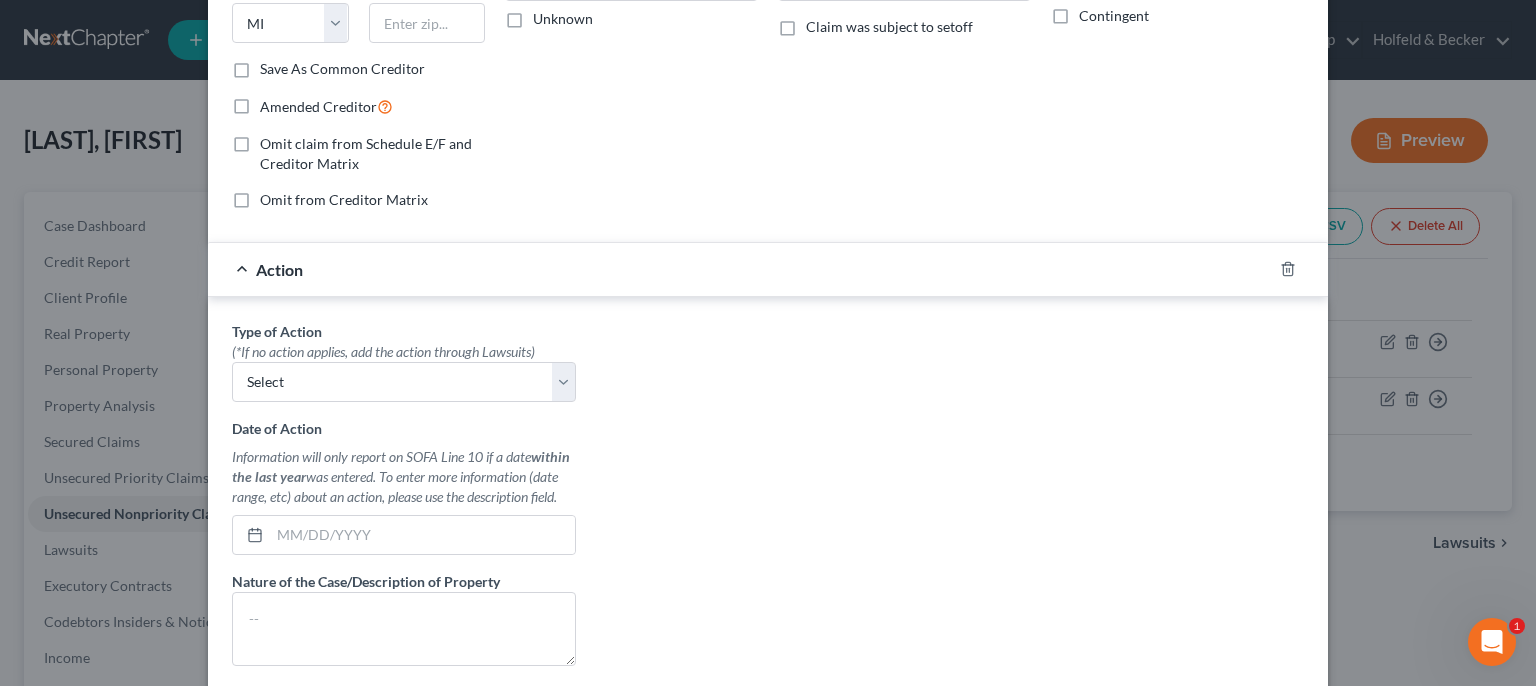 scroll, scrollTop: 396, scrollLeft: 0, axis: vertical 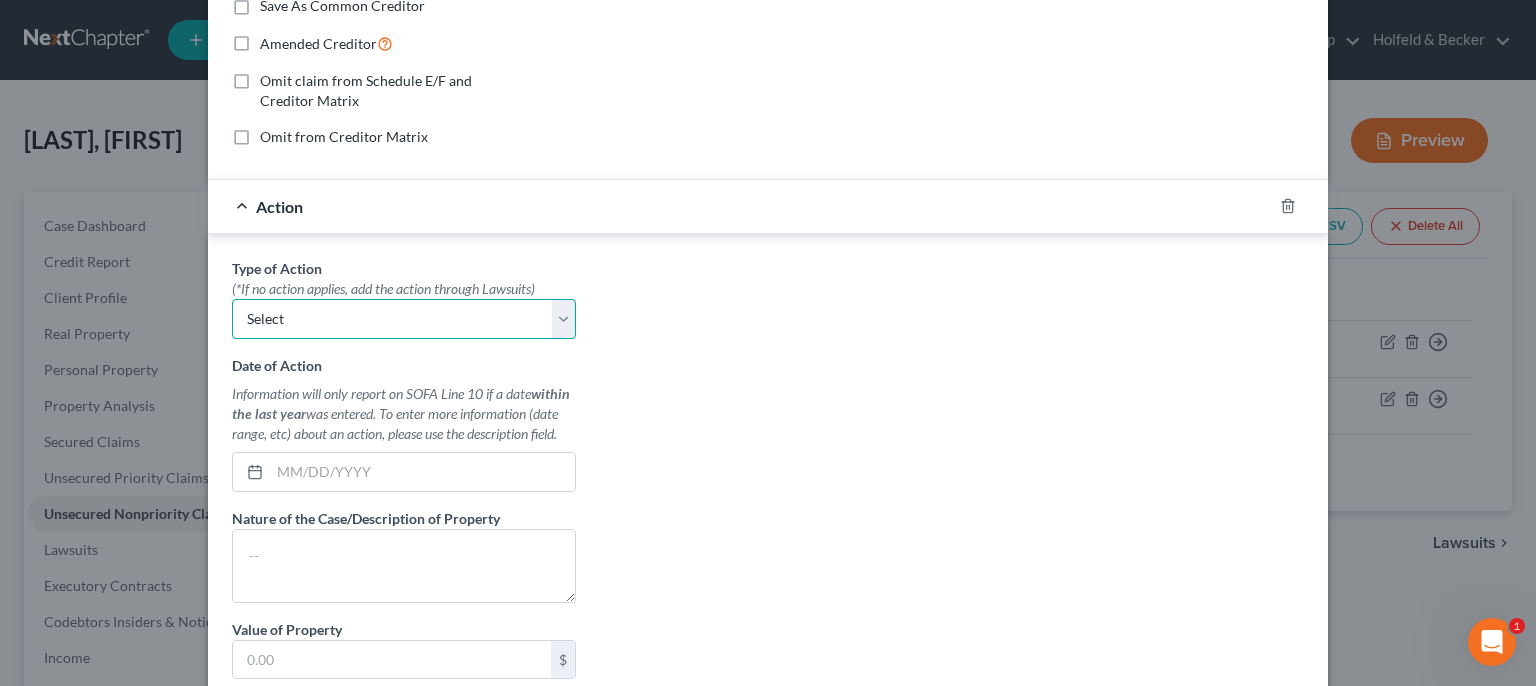 click on "Select Repossession Garnishment Foreclosure Personal Injury Attached, Seized, Or Levied" at bounding box center [404, 319] 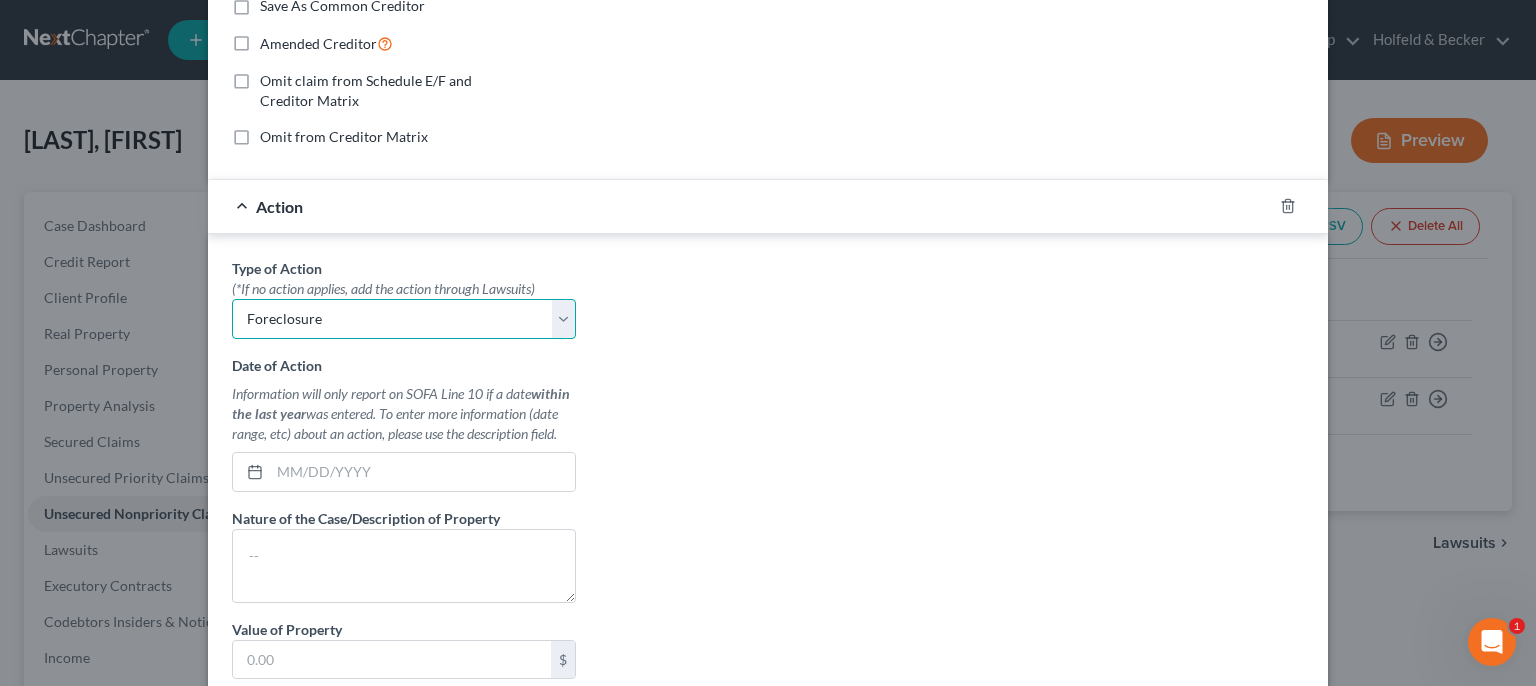 click on "Foreclosure" at bounding box center (0, 0) 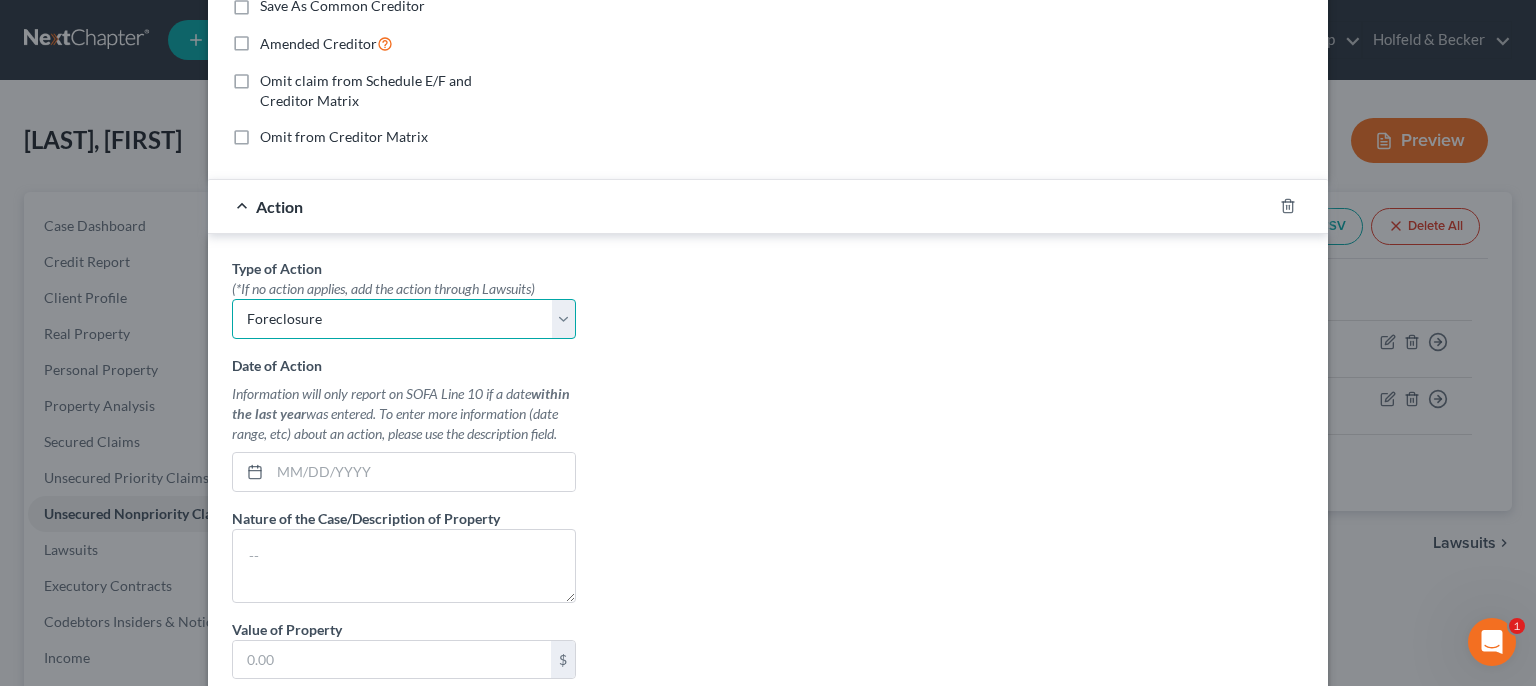 click on "Select Repossession Garnishment Foreclosure Personal Injury Attached, Seized, Or Levied" at bounding box center (404, 319) 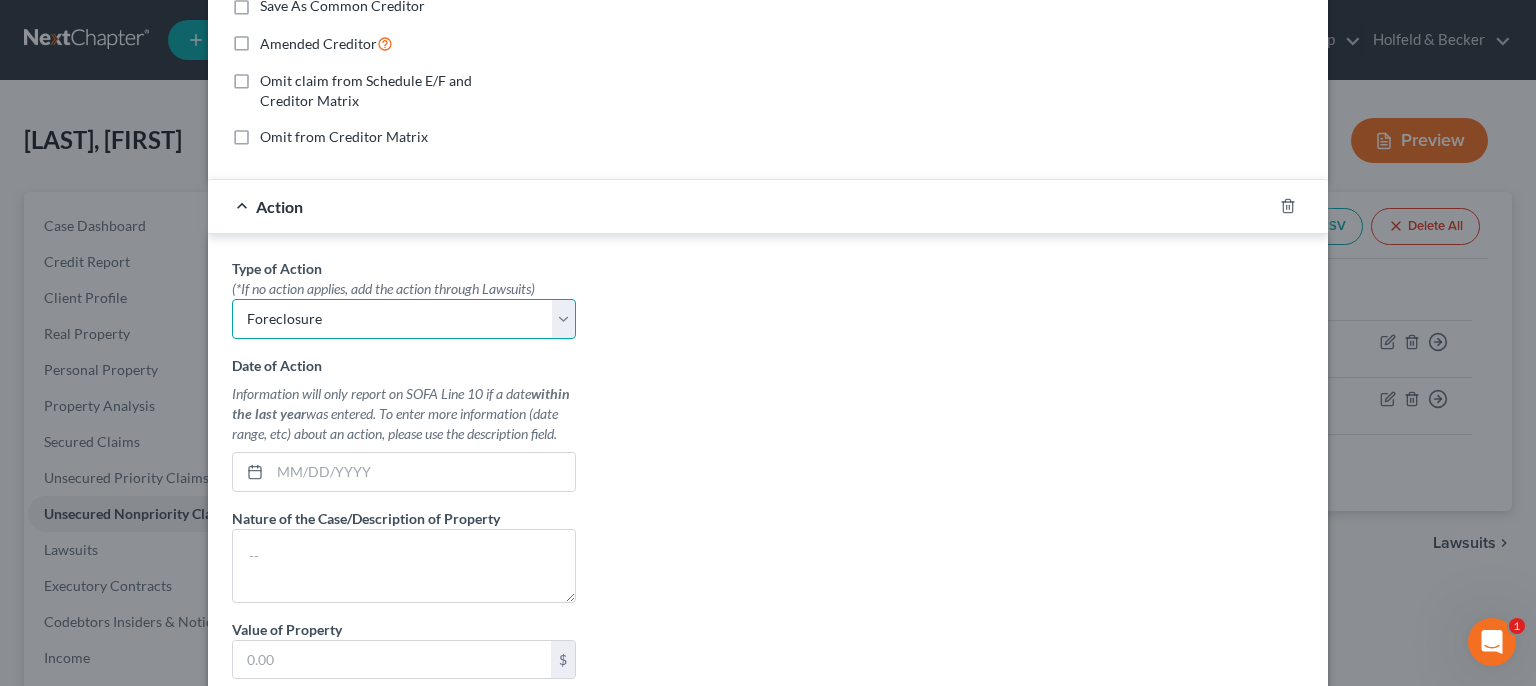 select on "1" 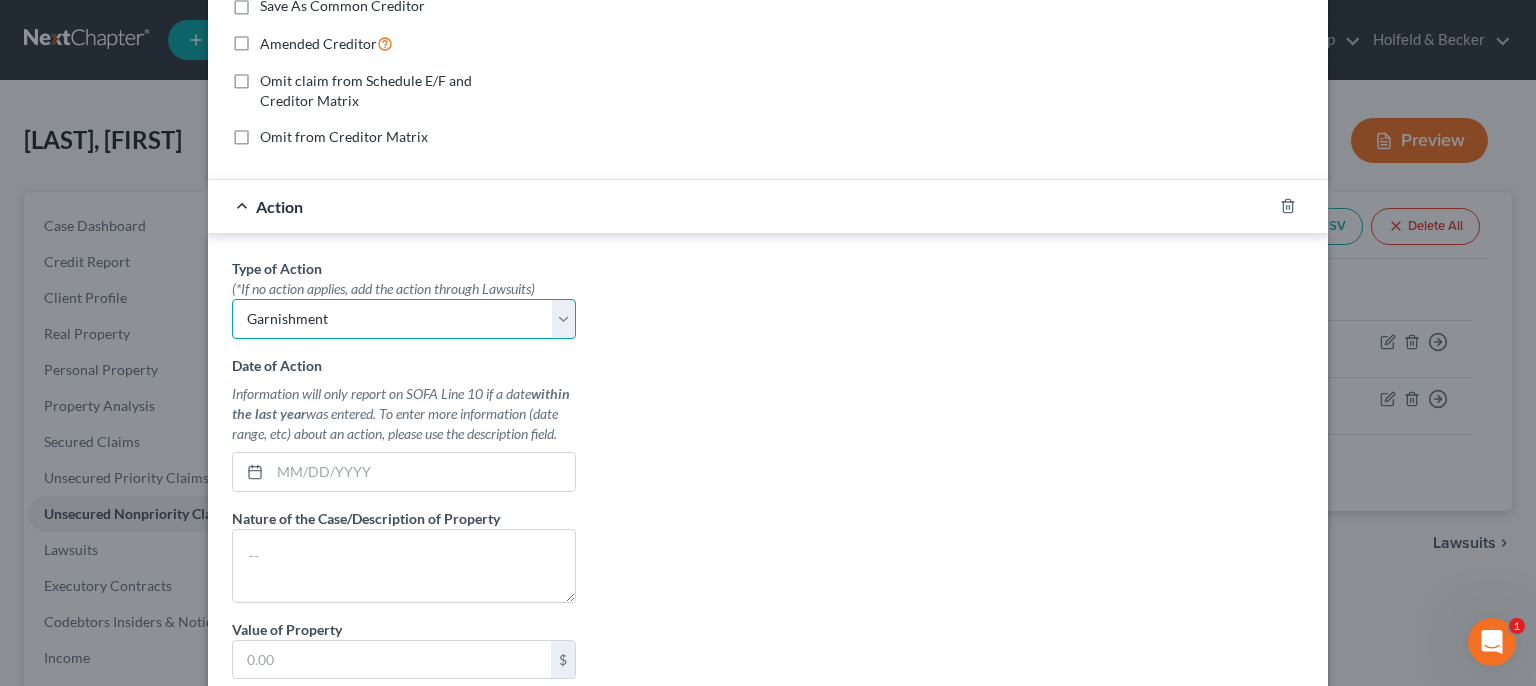 click on "Garnishment" at bounding box center (0, 0) 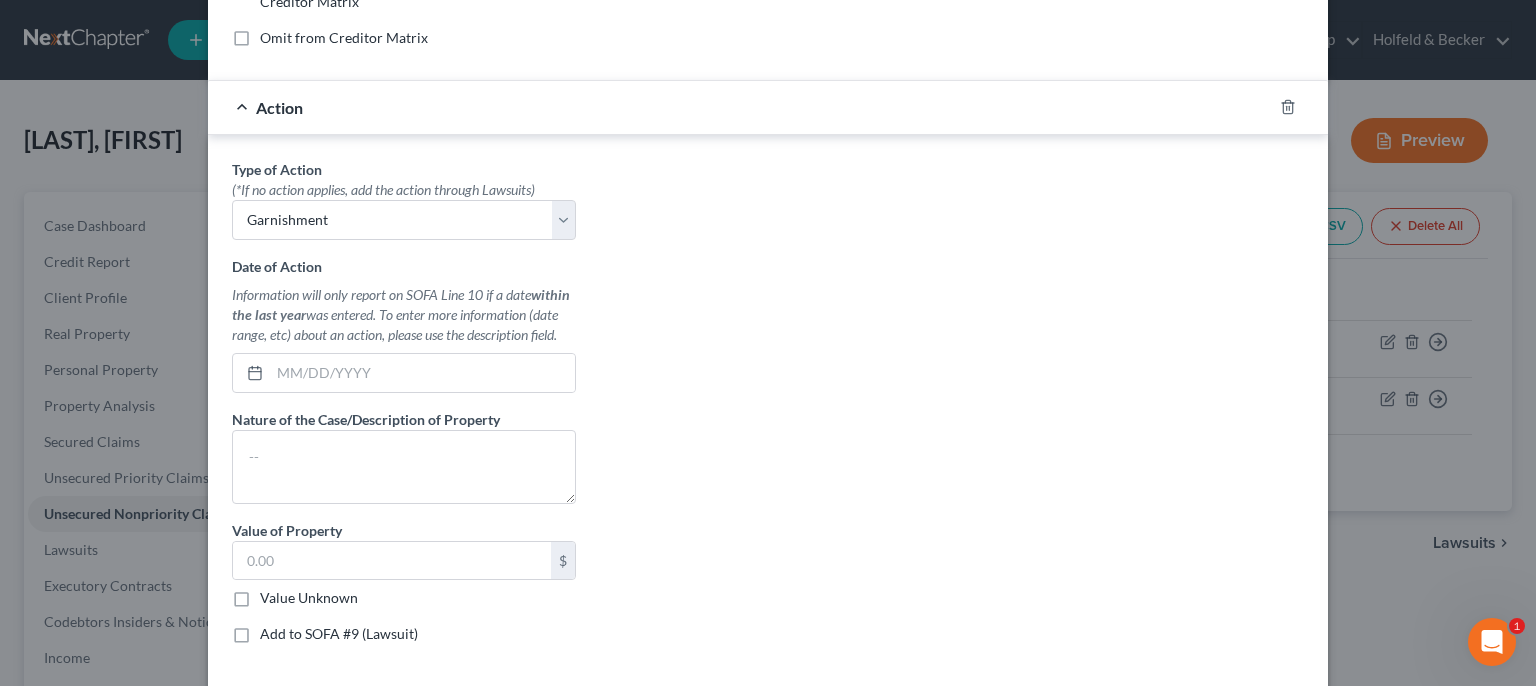 scroll, scrollTop: 591, scrollLeft: 0, axis: vertical 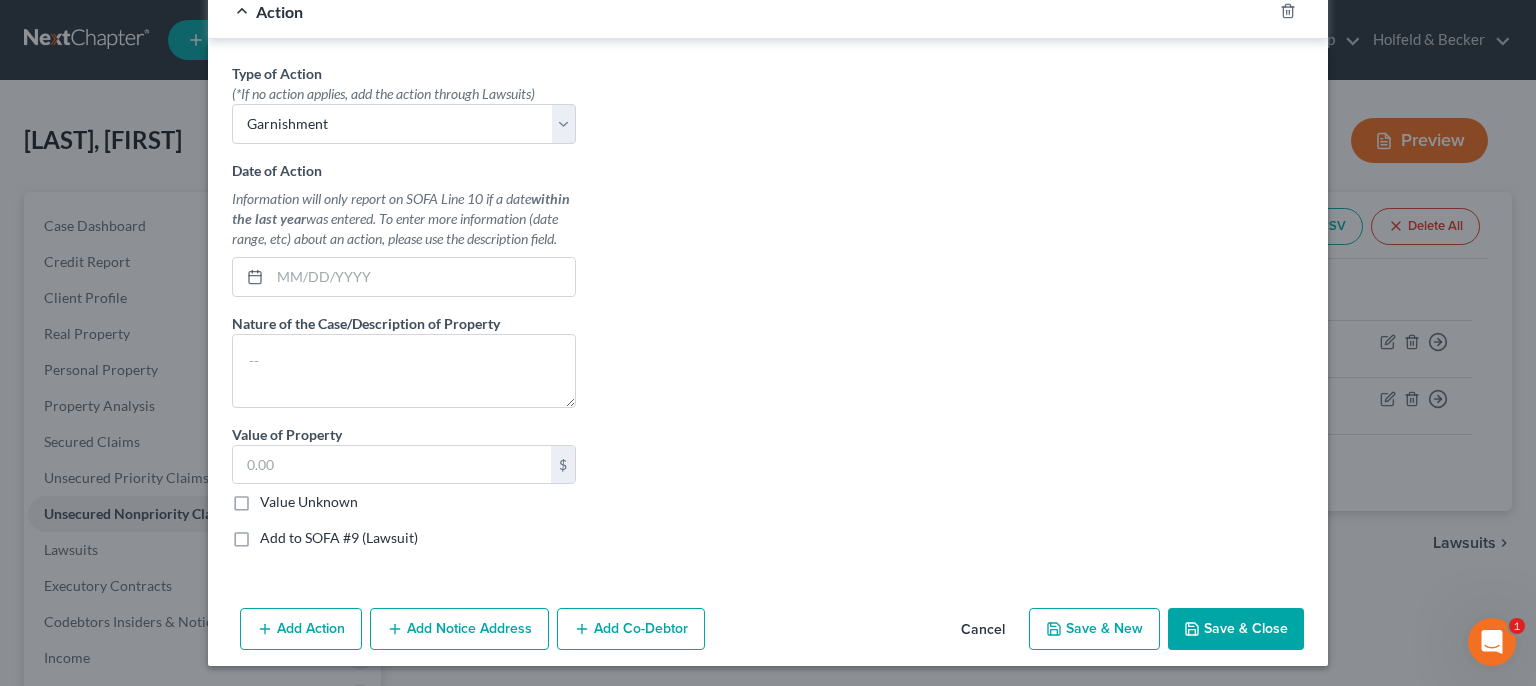click on "Add to SOFA #9 (Lawsuit)" at bounding box center (339, 538) 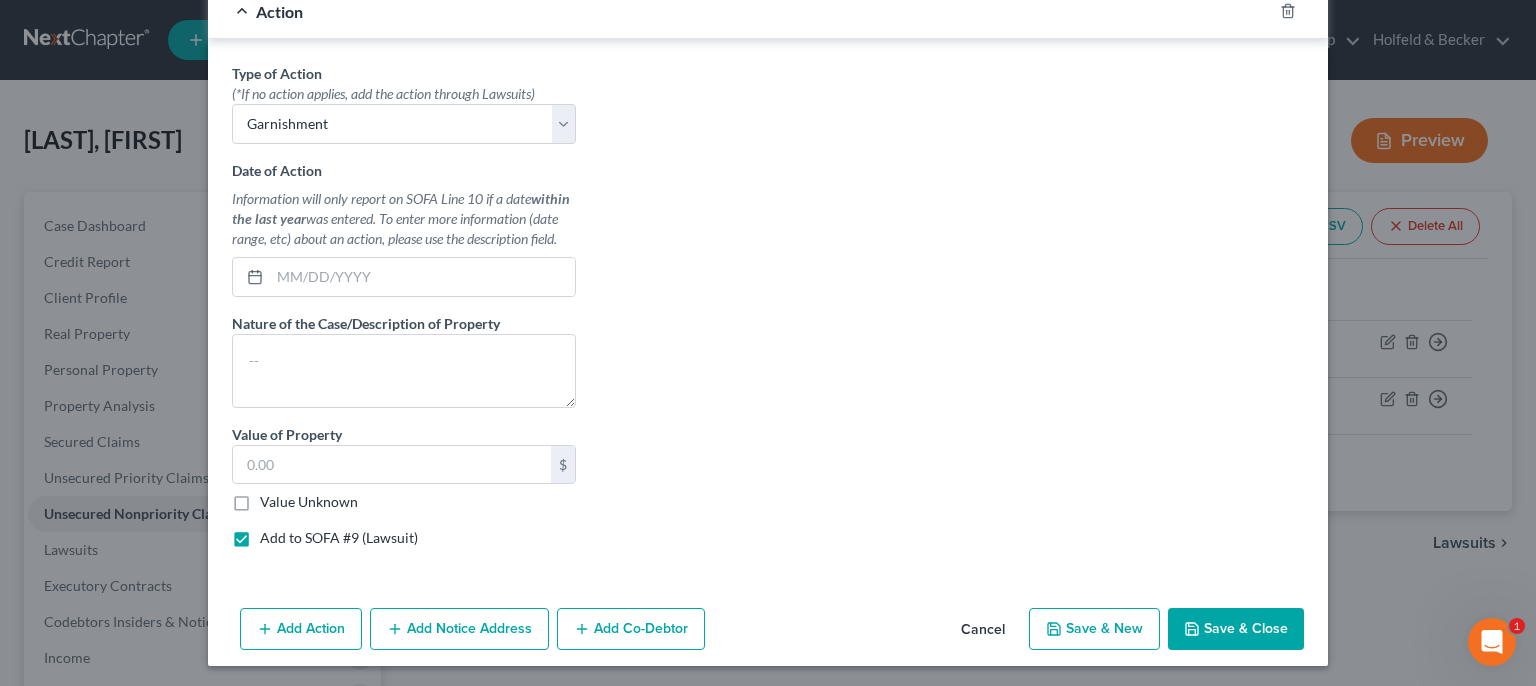 select on "0" 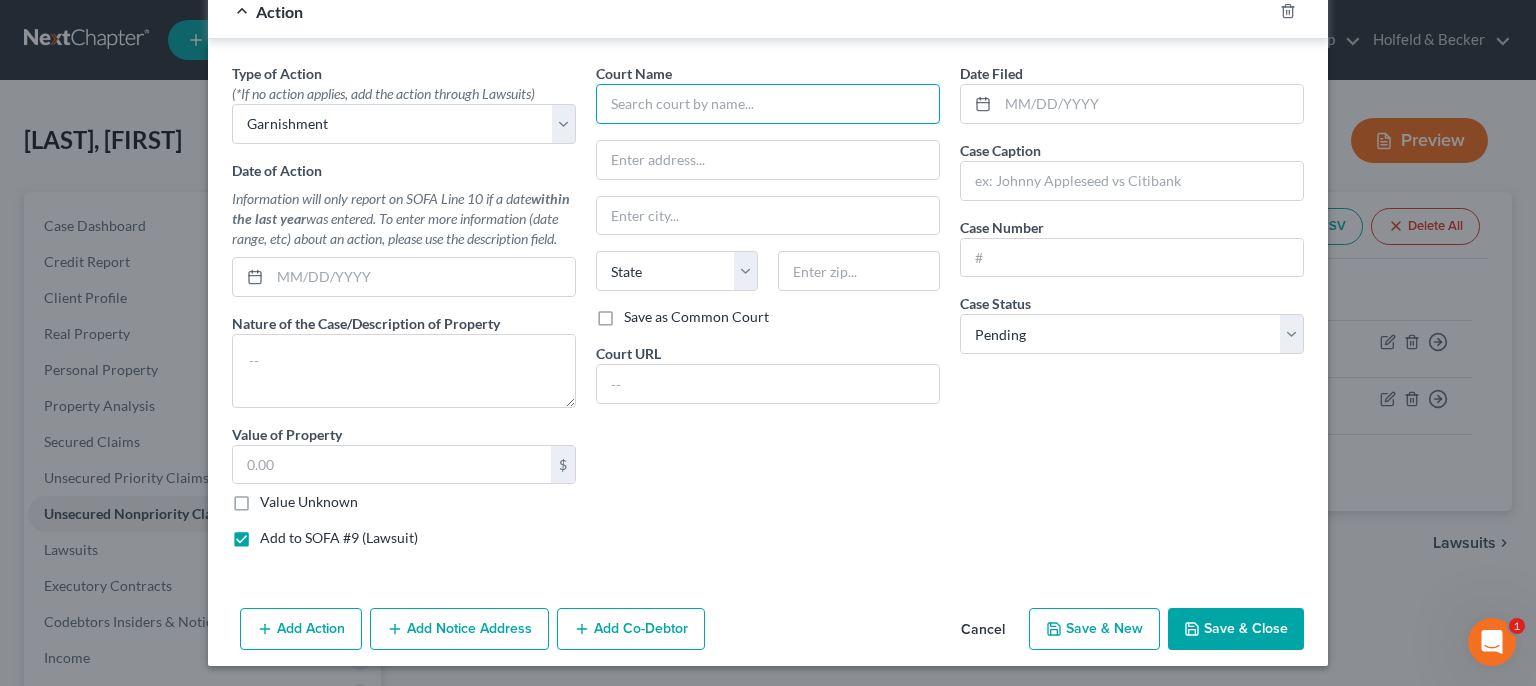 click at bounding box center [768, 104] 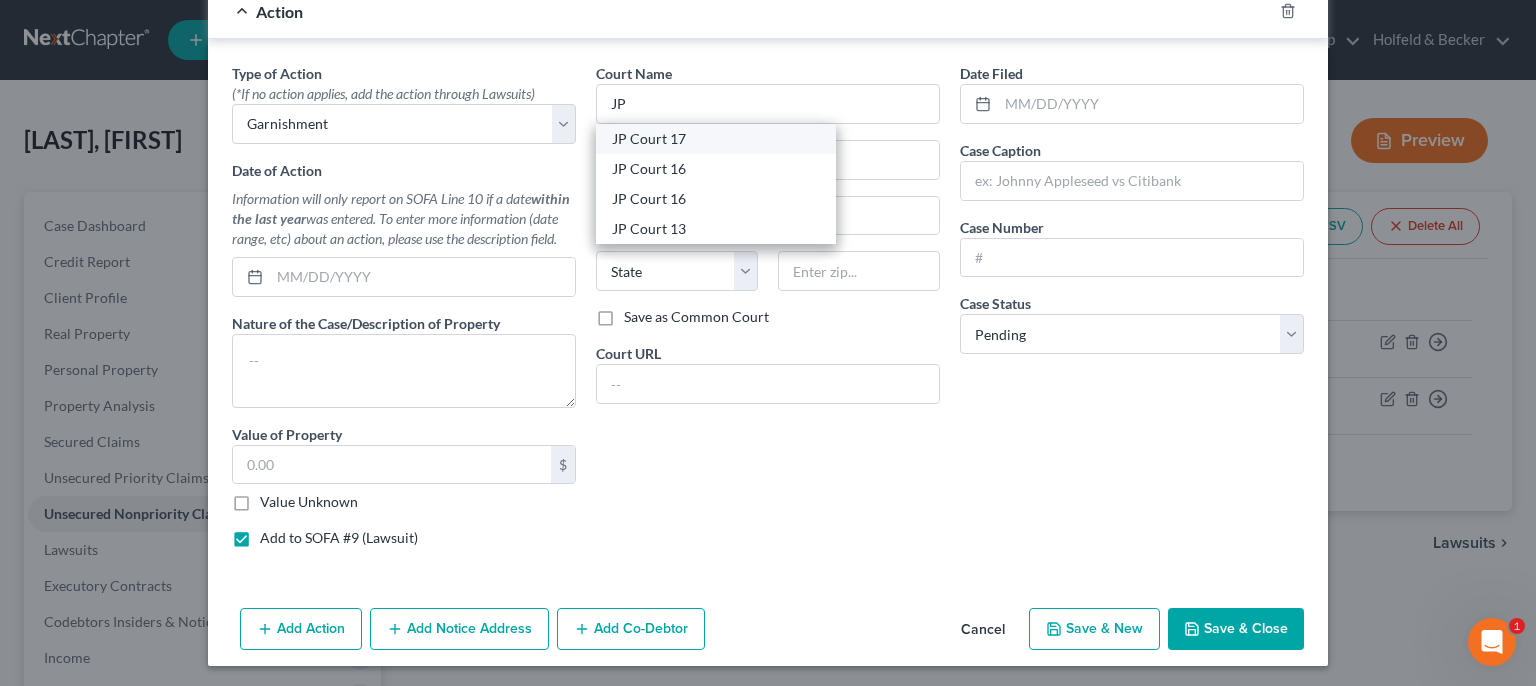 click on "JP Court 17" at bounding box center [716, 139] 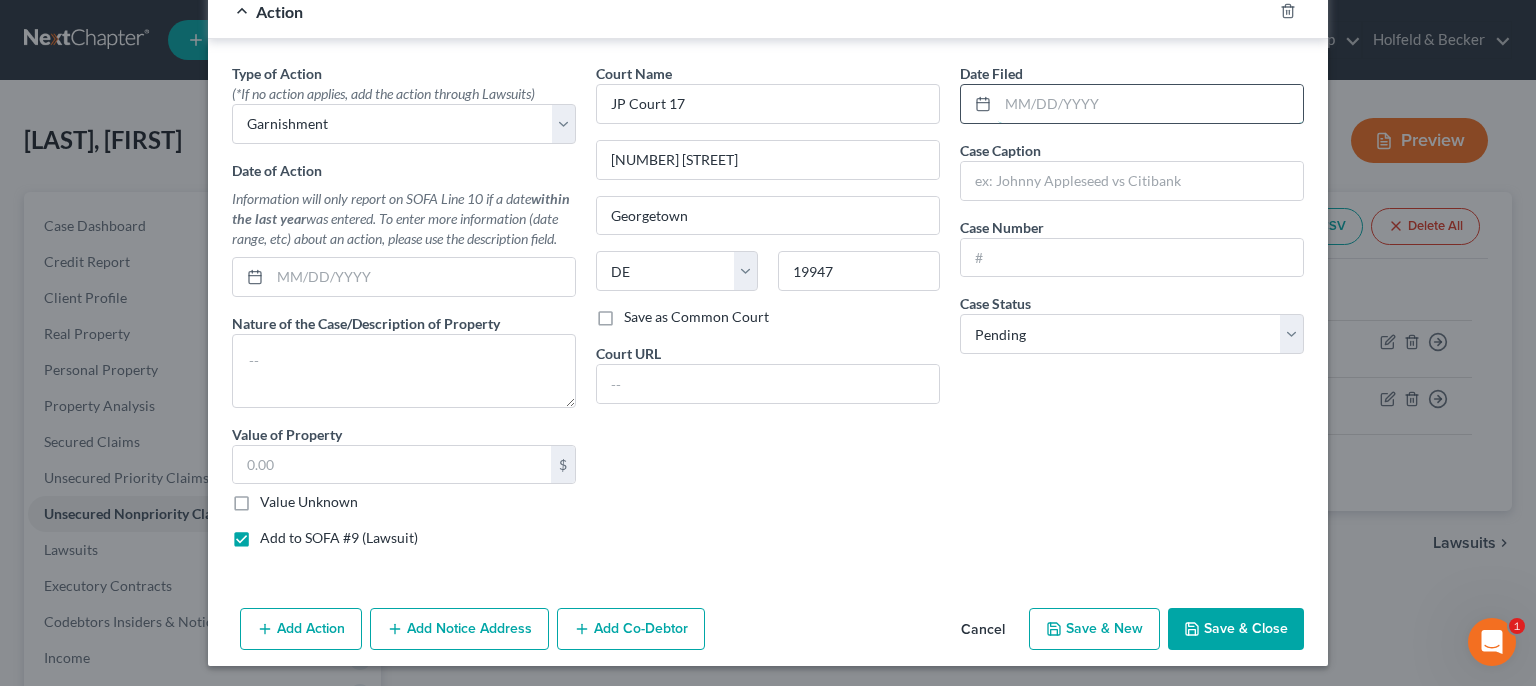 click at bounding box center [1150, 104] 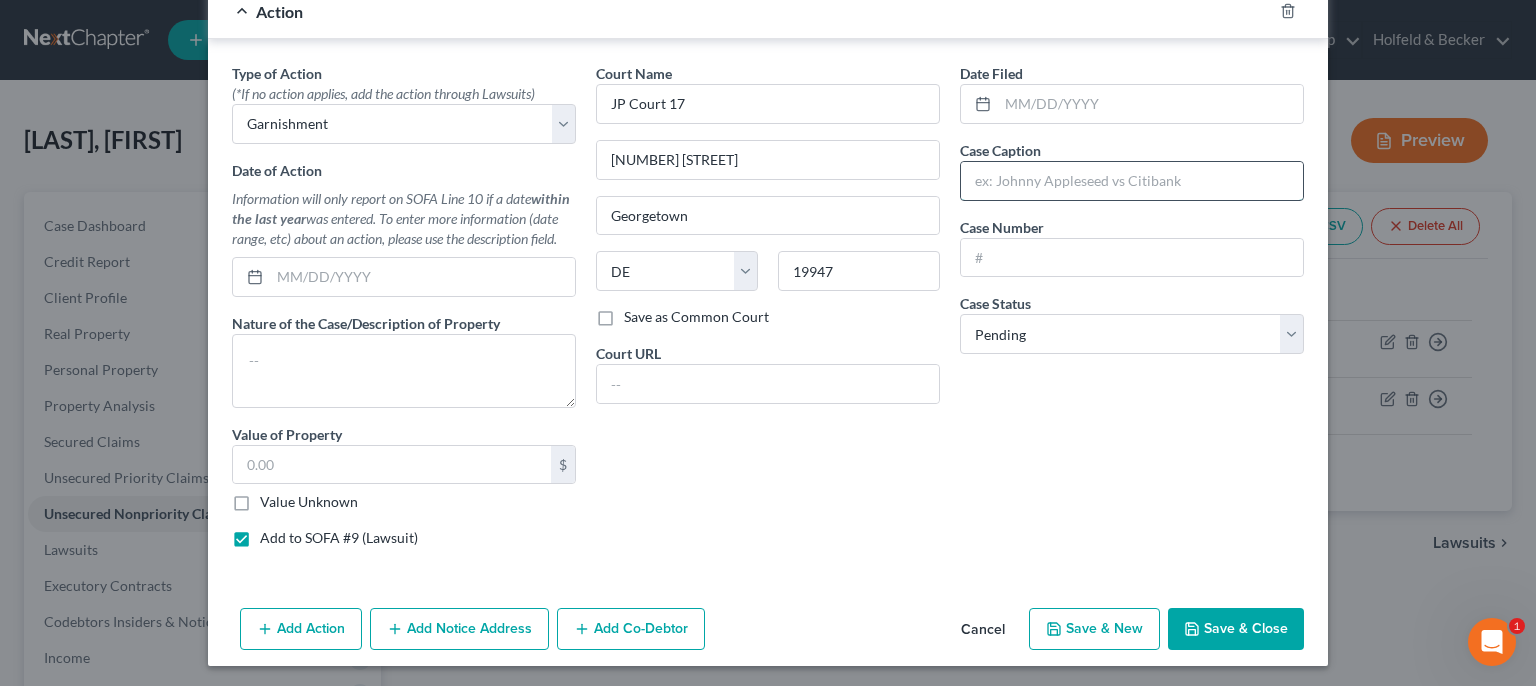 click at bounding box center [1132, 181] 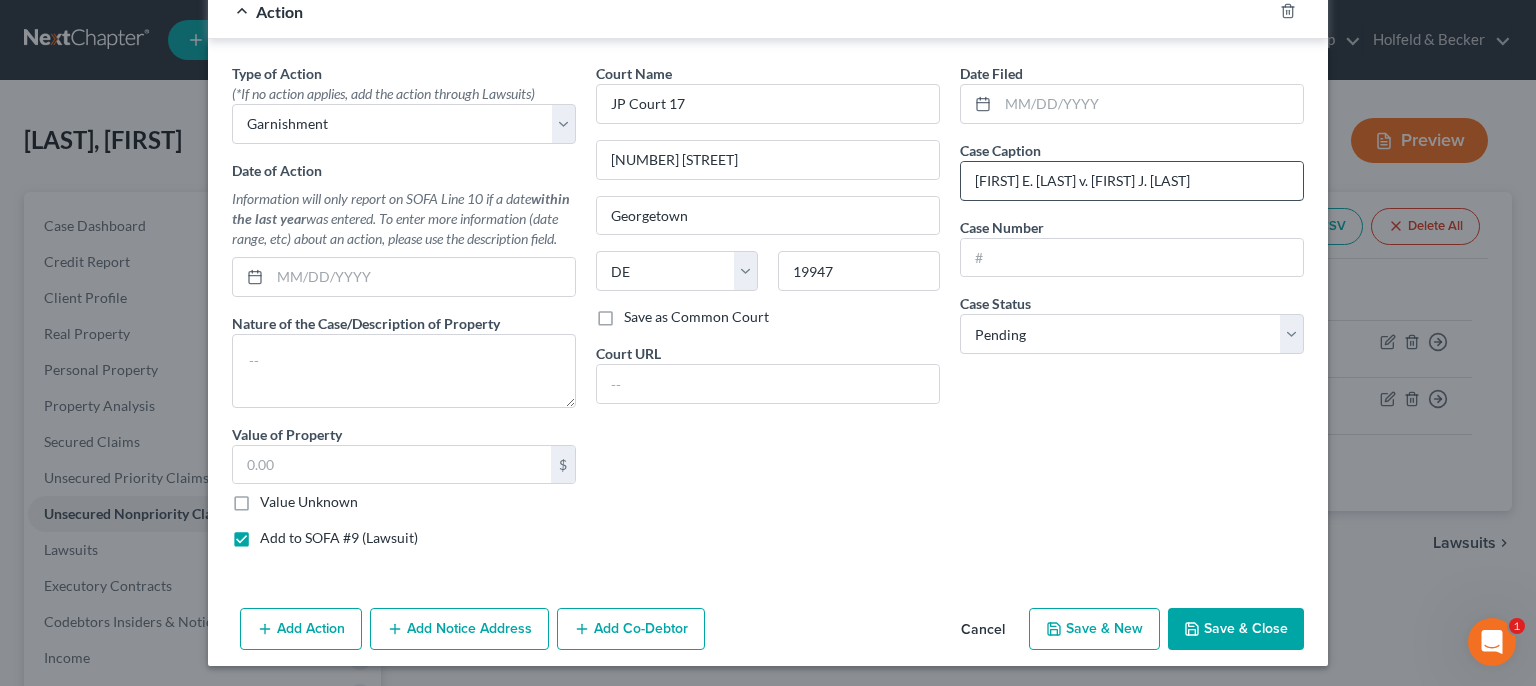 type on "[FIRST] E. [LAST] v. [FIRST] J. [LAST]" 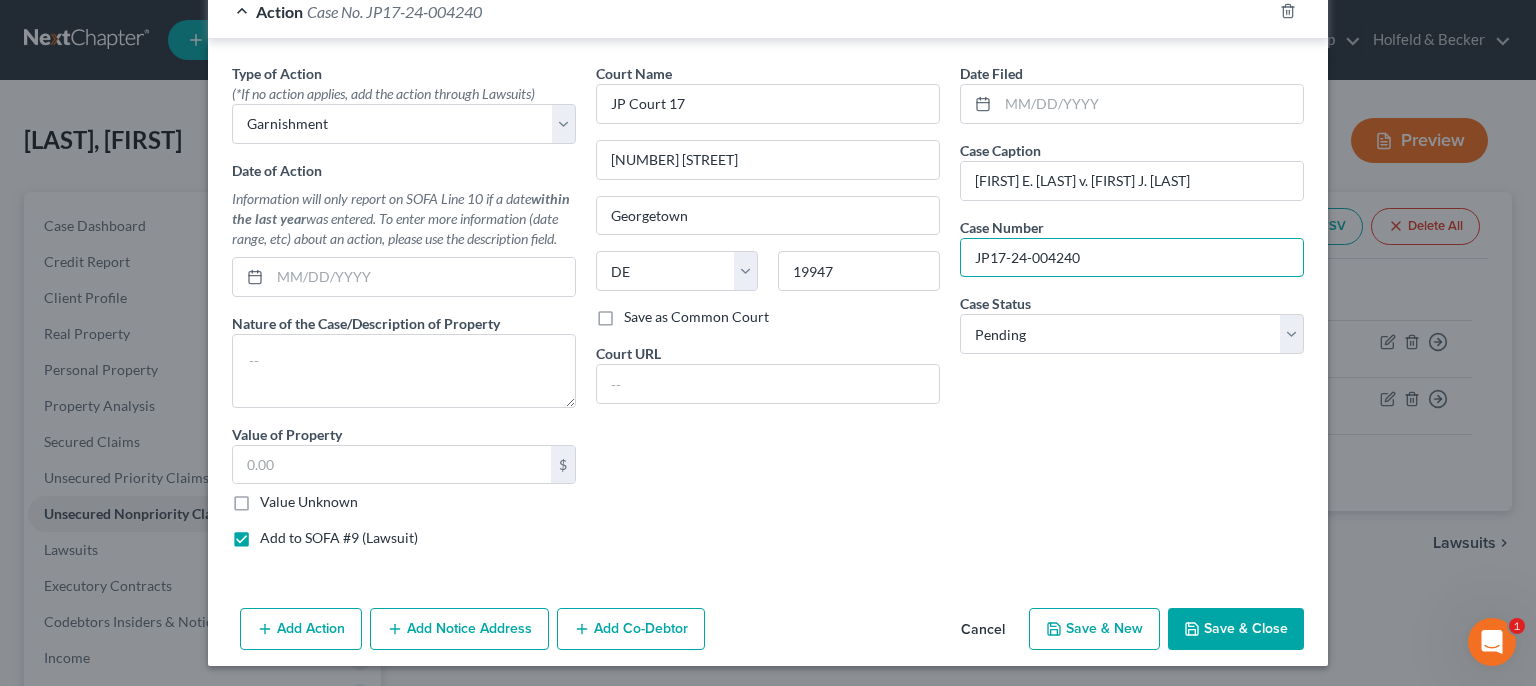type on "JP17-24-004240" 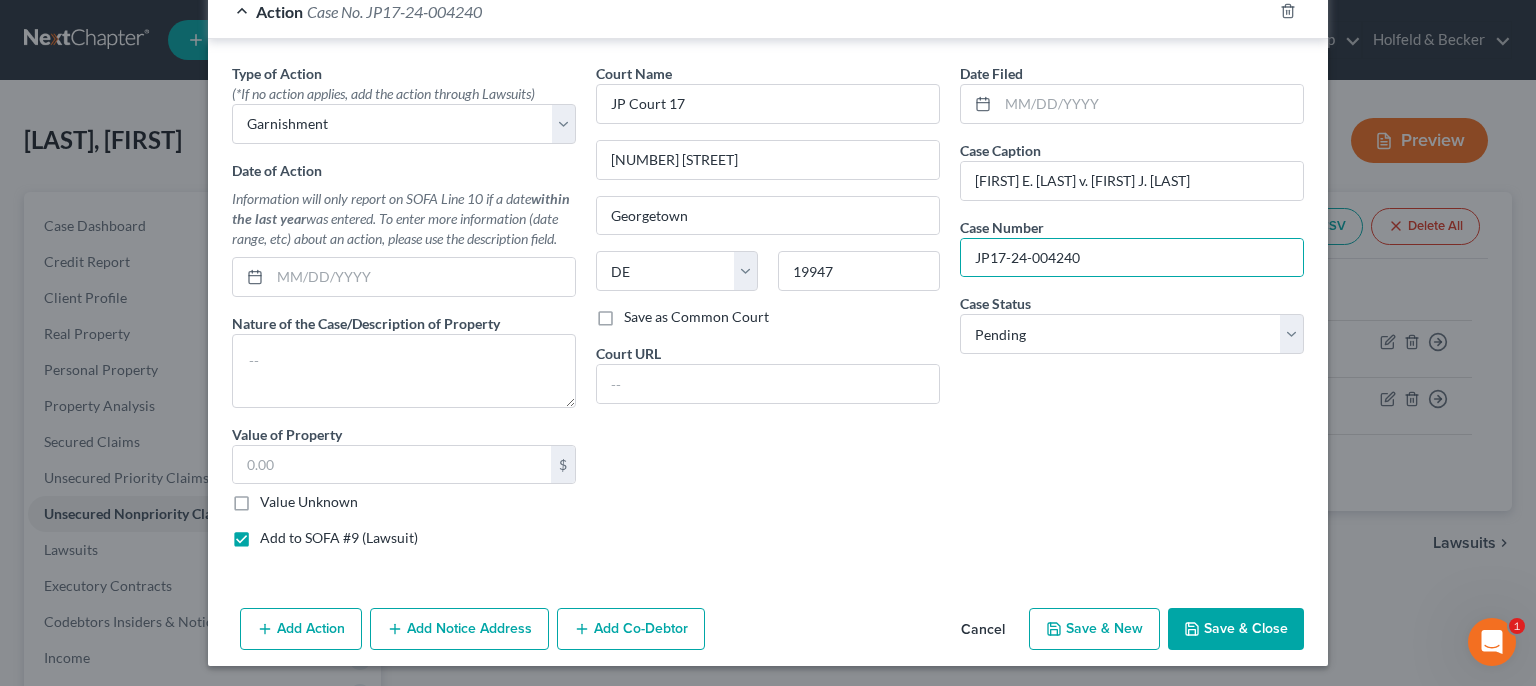 click on "Add Action" at bounding box center (301, 629) 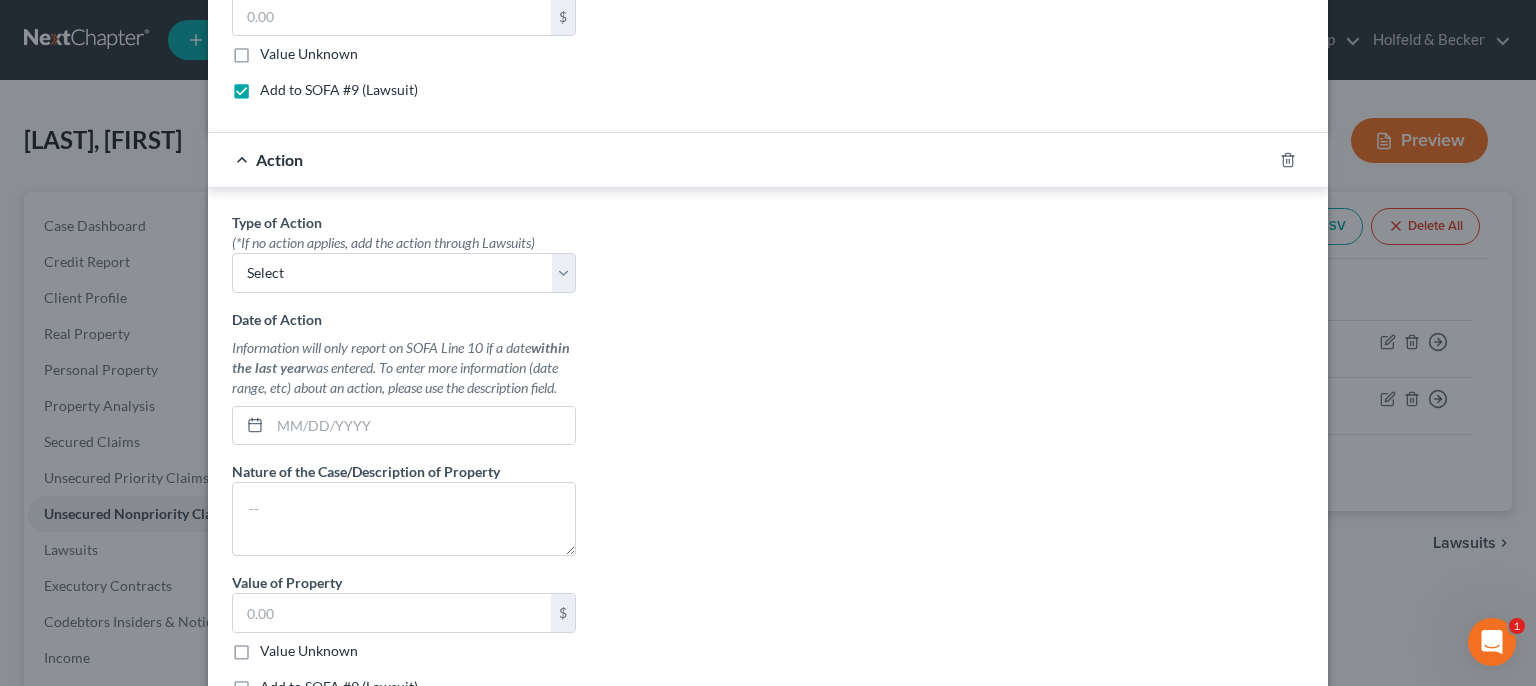 scroll, scrollTop: 1074, scrollLeft: 0, axis: vertical 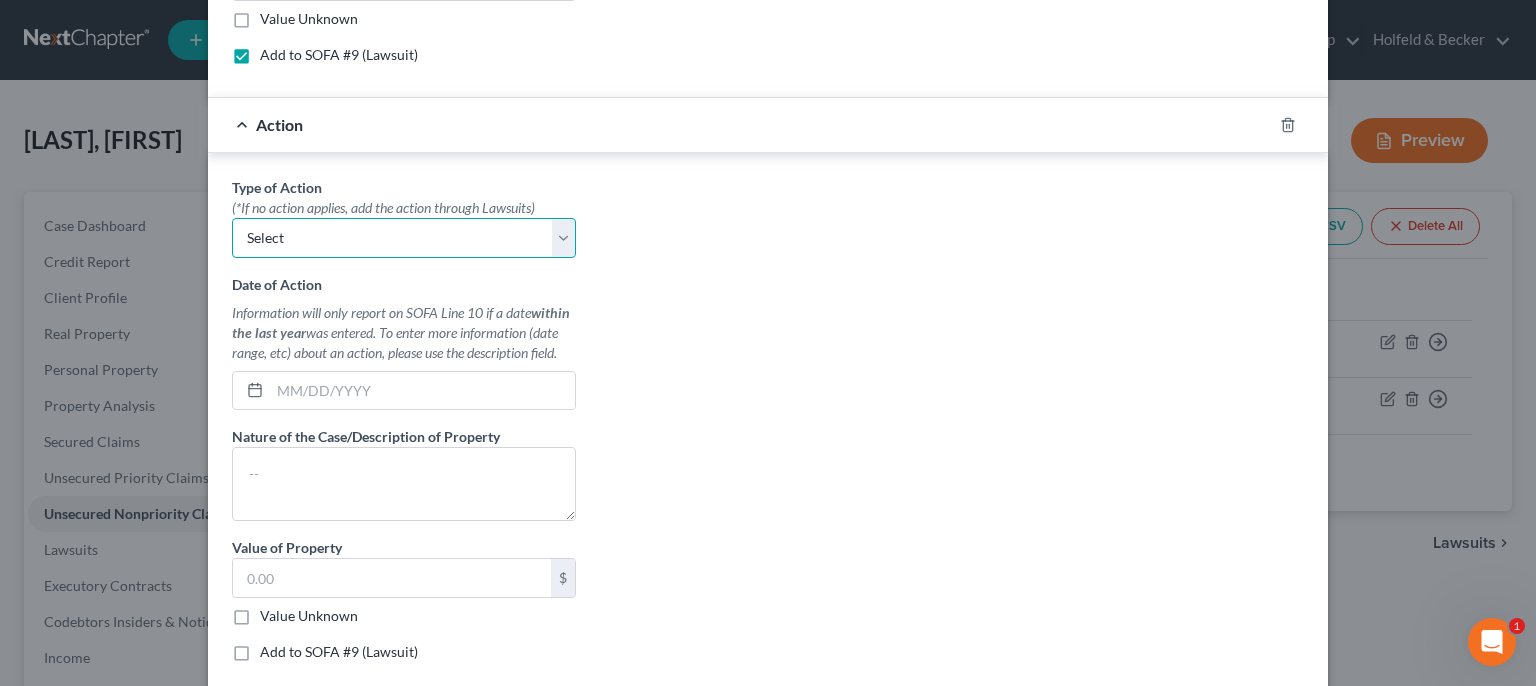 click on "Select Repossession Garnishment Foreclosure Personal Injury Attached, Seized, Or Levied" at bounding box center (404, 238) 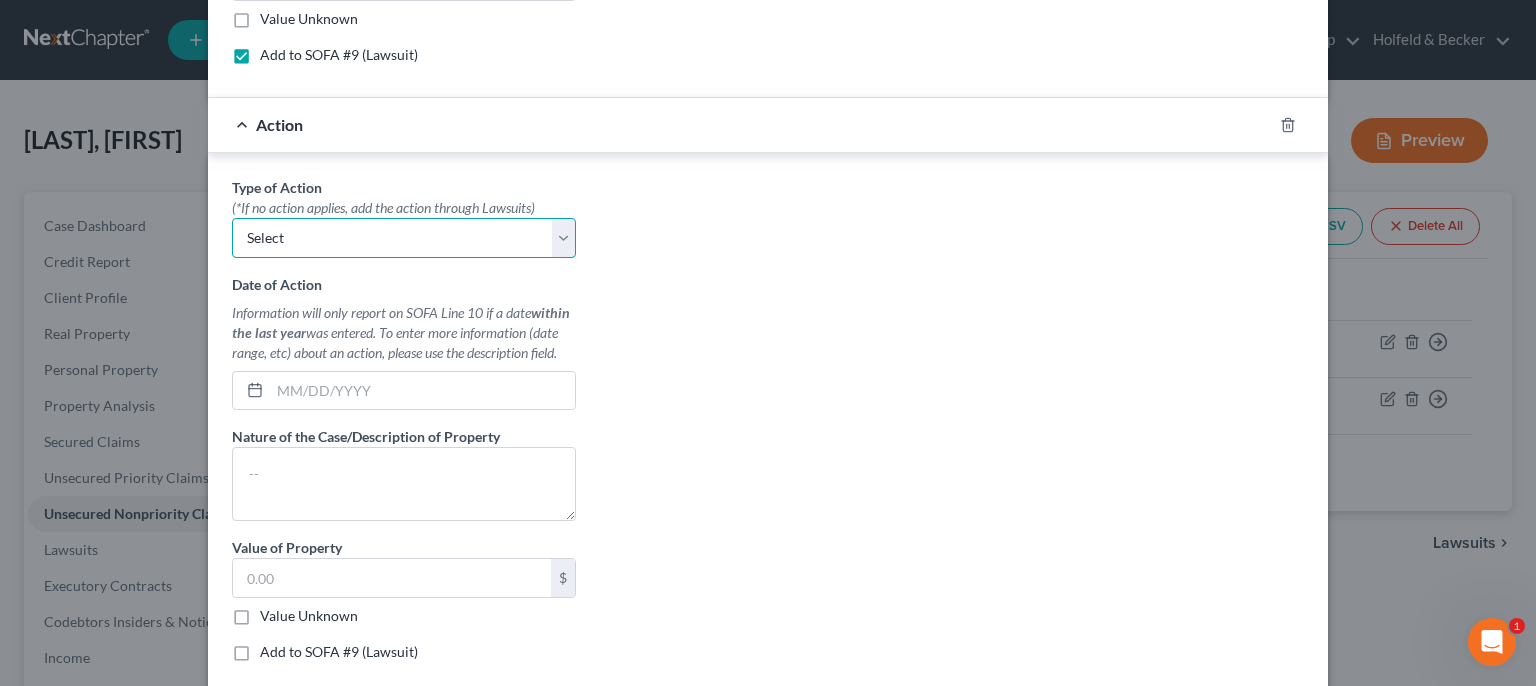 select on "1" 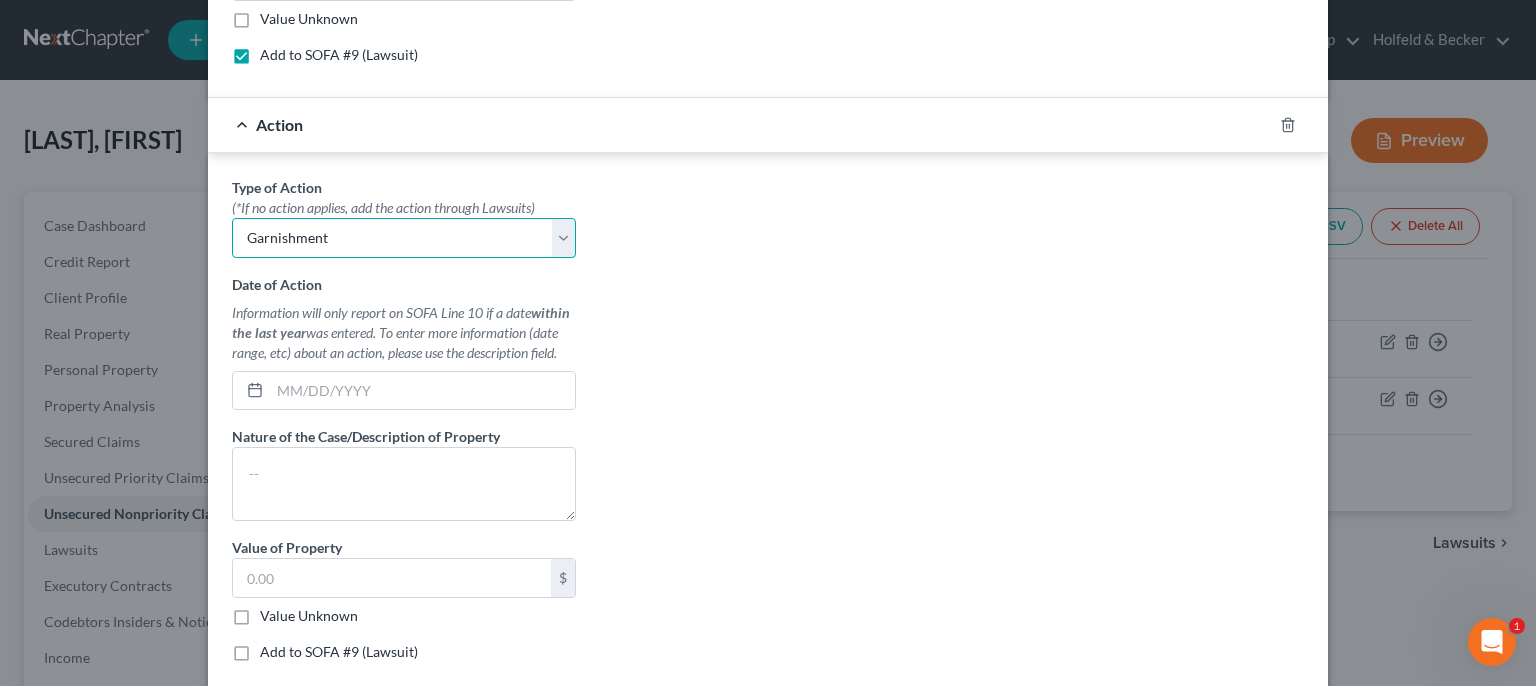 click on "Garnishment" at bounding box center [0, 0] 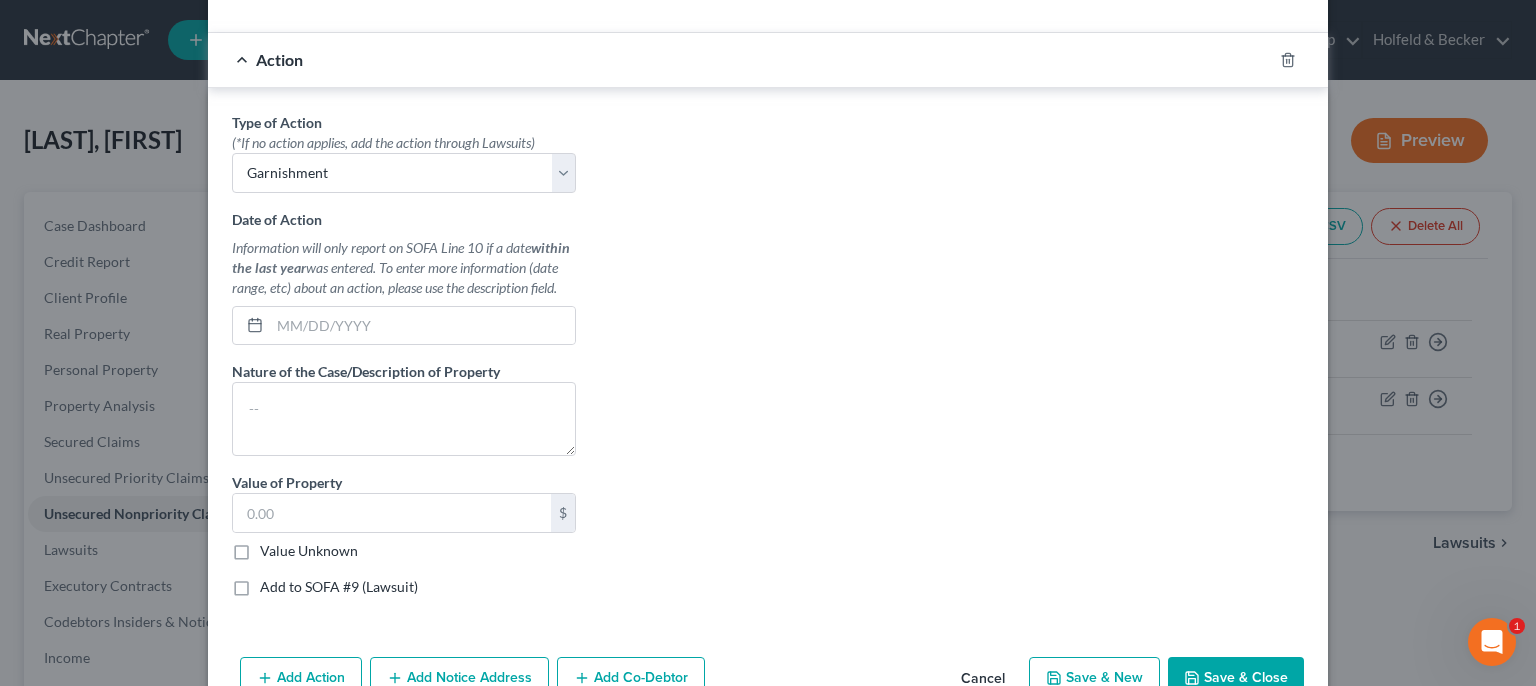 scroll, scrollTop: 1186, scrollLeft: 0, axis: vertical 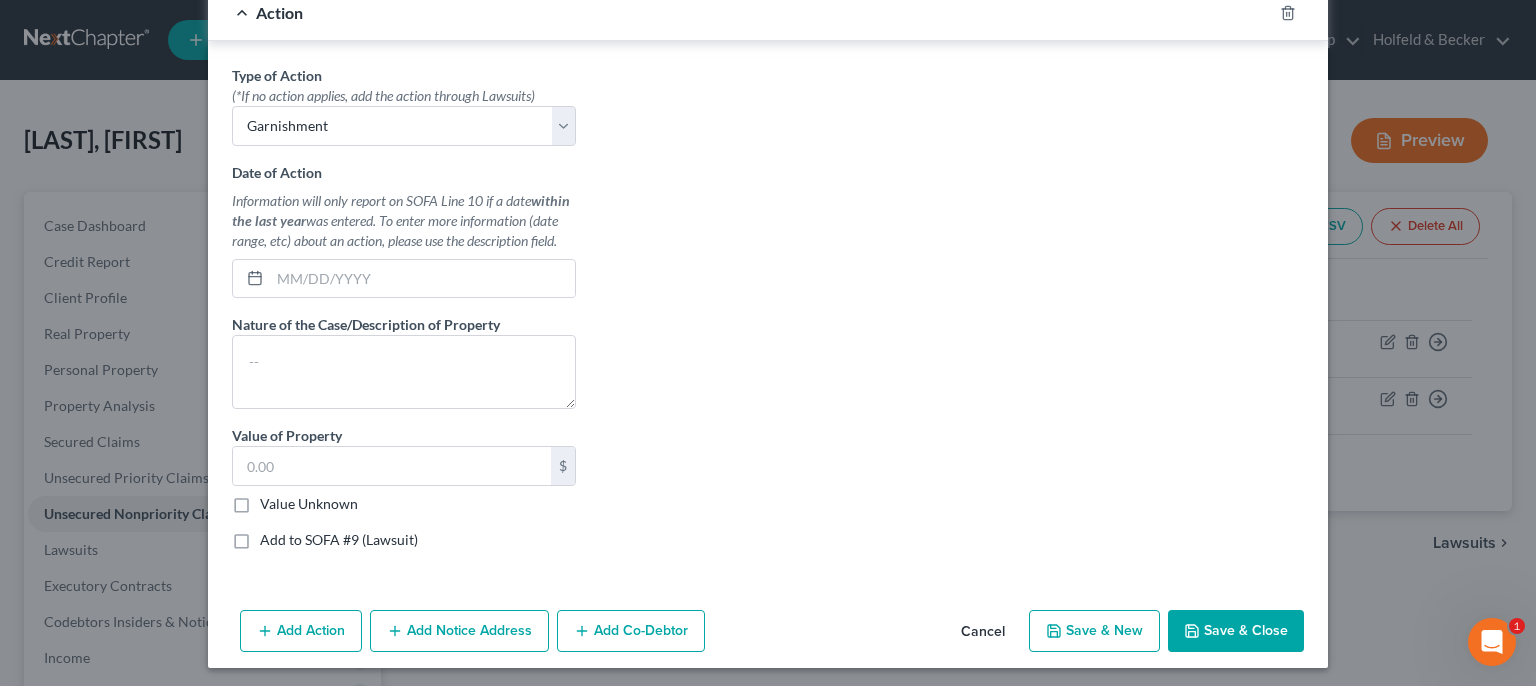click on "Value Unknown" at bounding box center (309, 504) 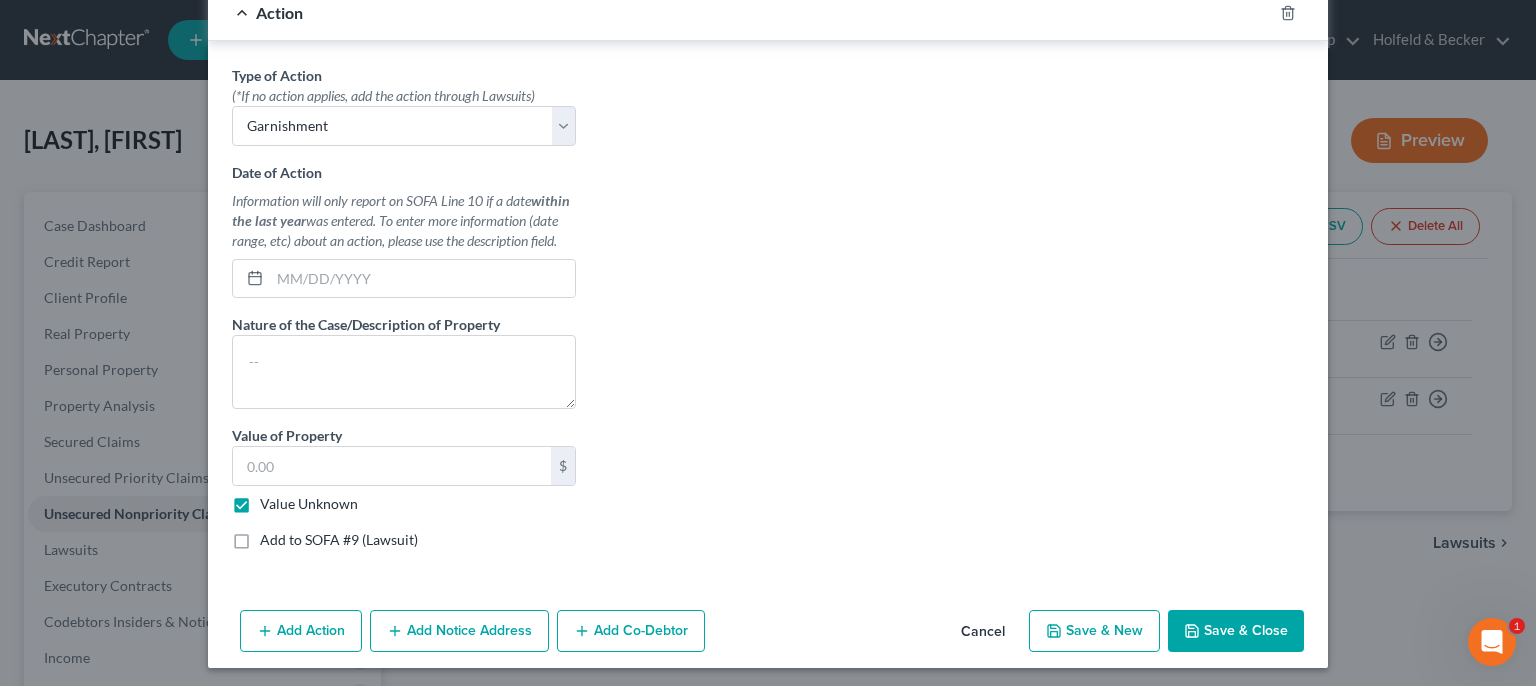 type on "0.00" 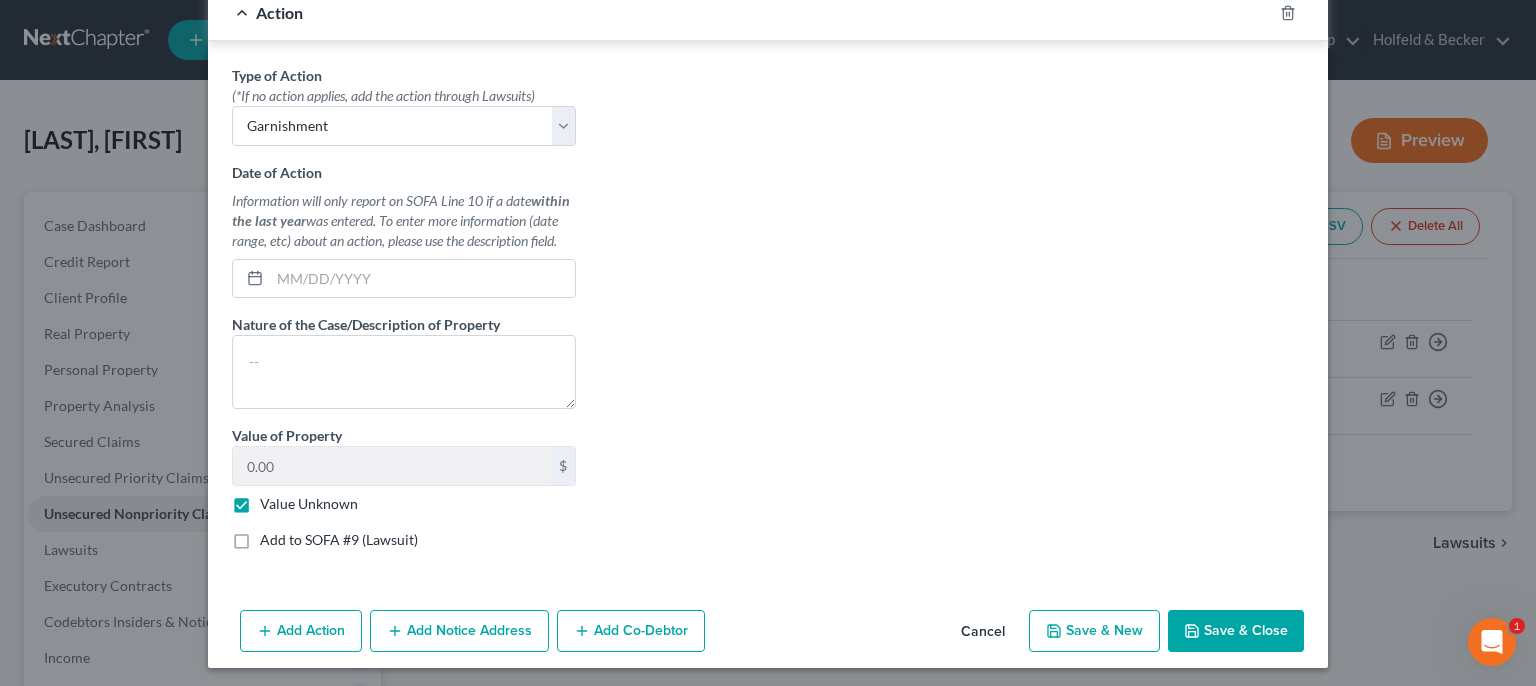 click on "Value Unknown" at bounding box center (309, 504) 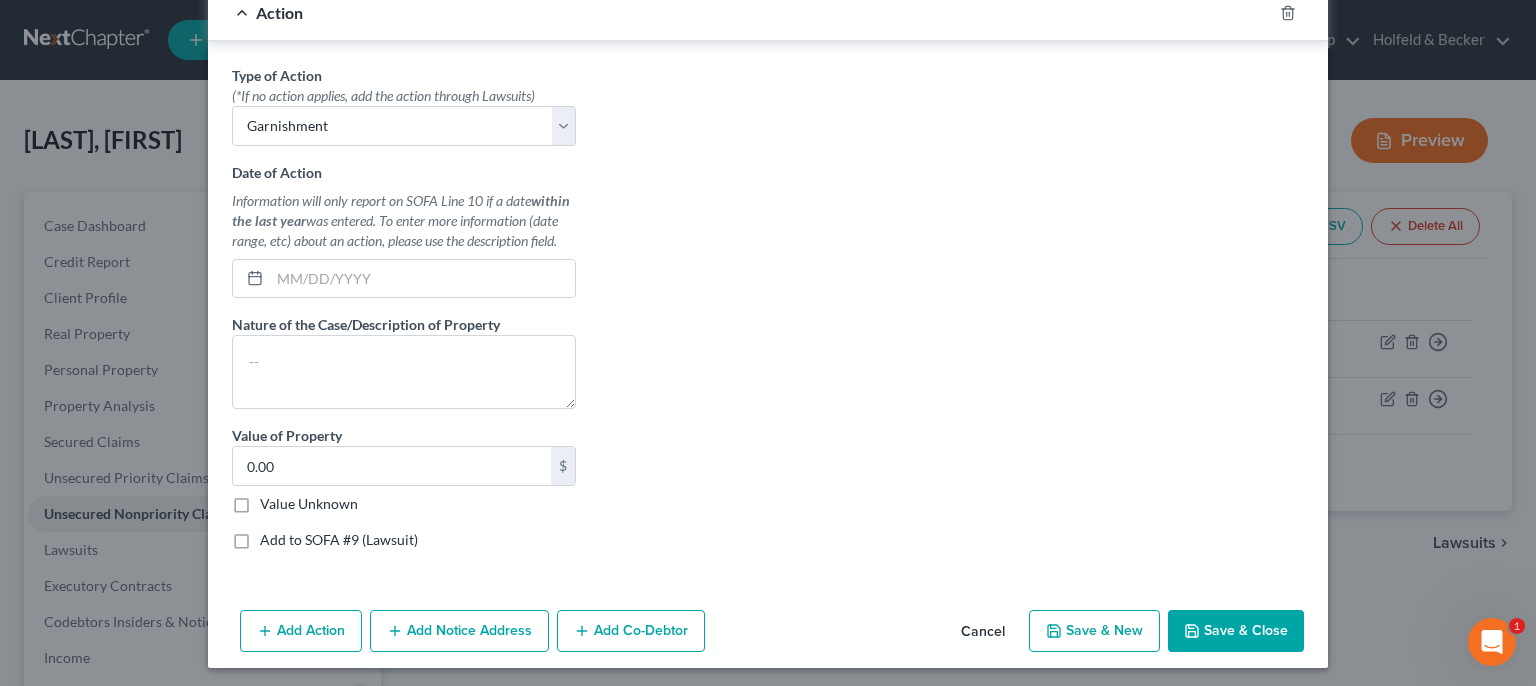click on "Add to SOFA #9 (Lawsuit)" at bounding box center [339, 540] 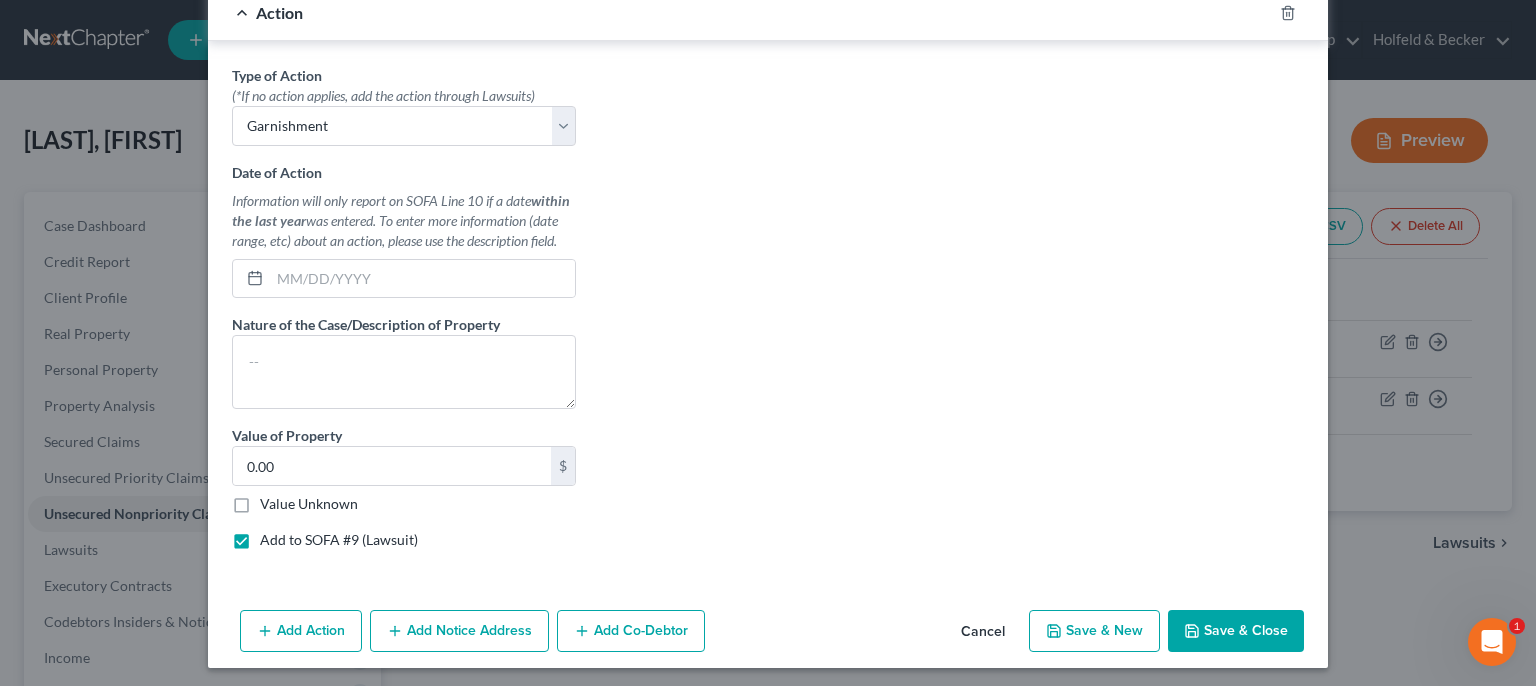 select on "0" 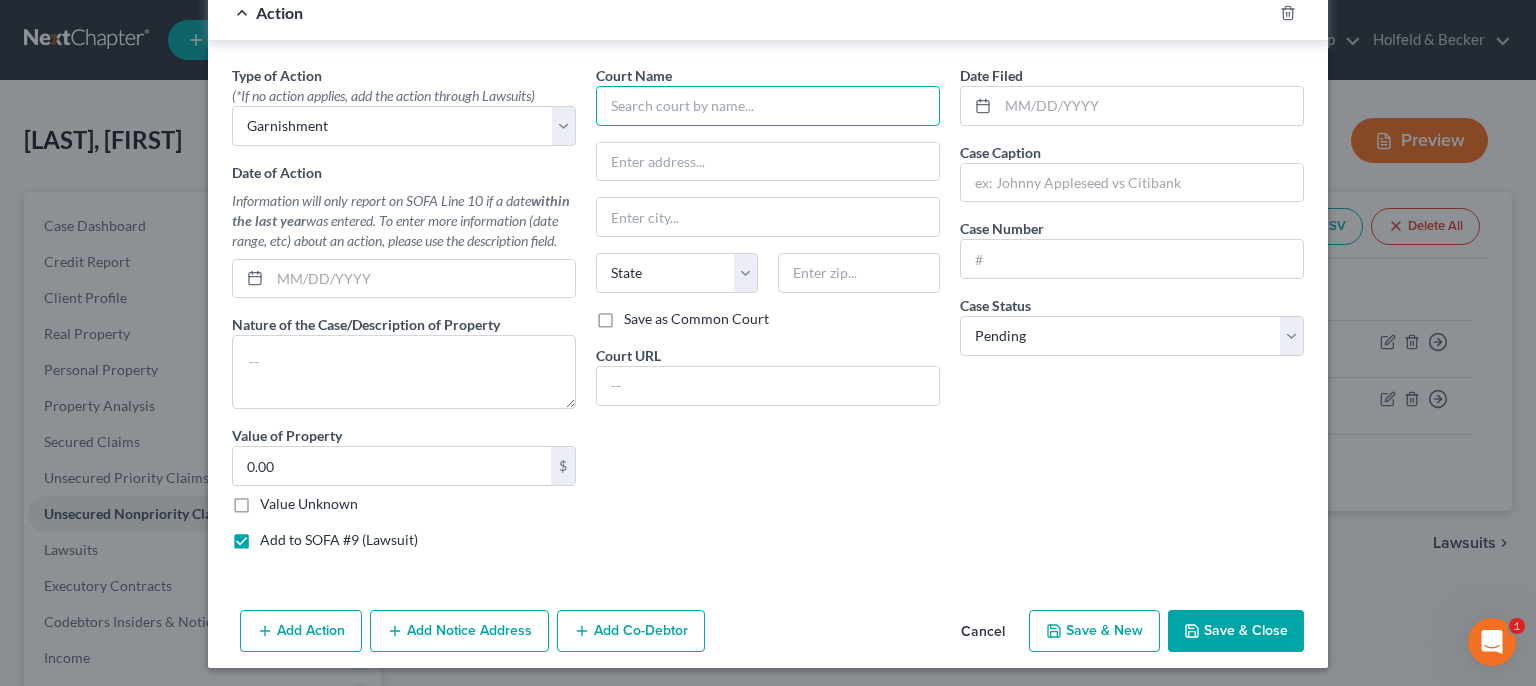 click at bounding box center [768, 106] 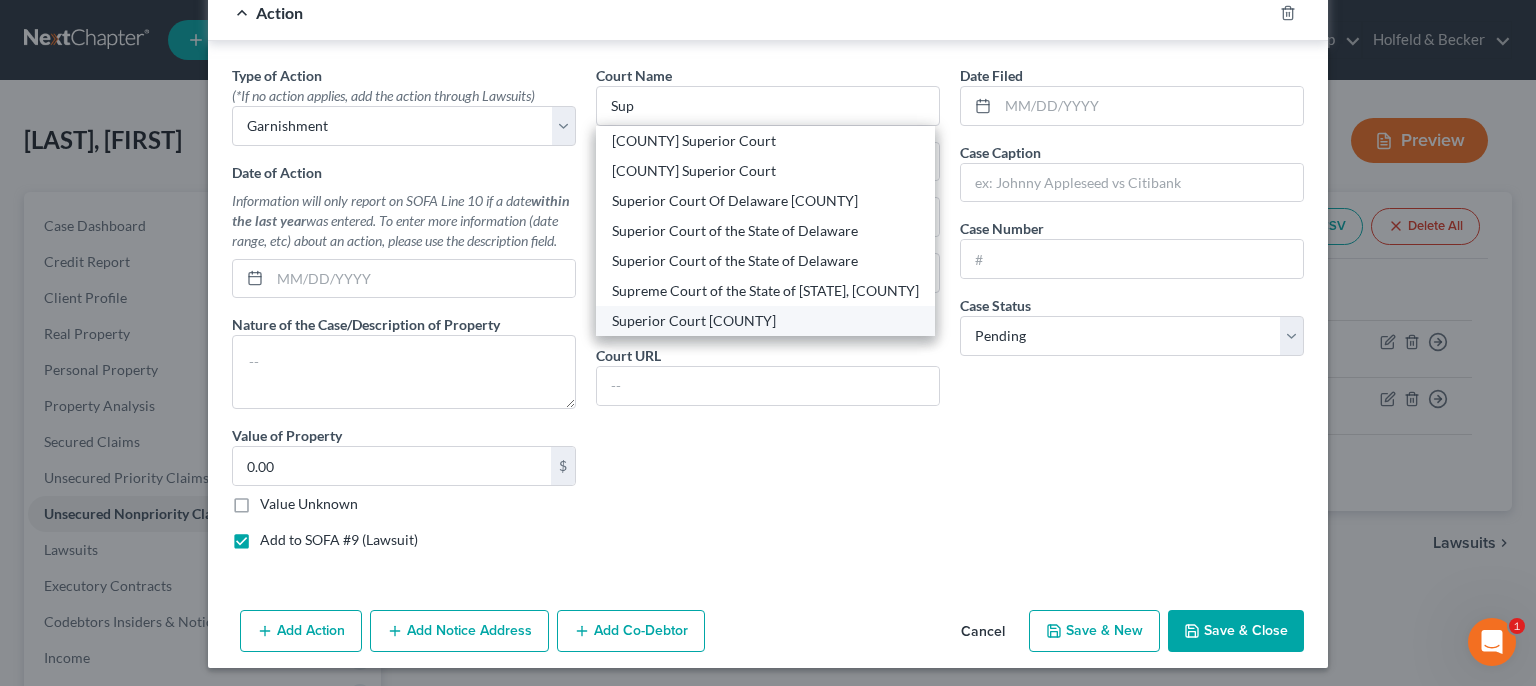 click on "Superior Court [COUNTY]" at bounding box center (765, 321) 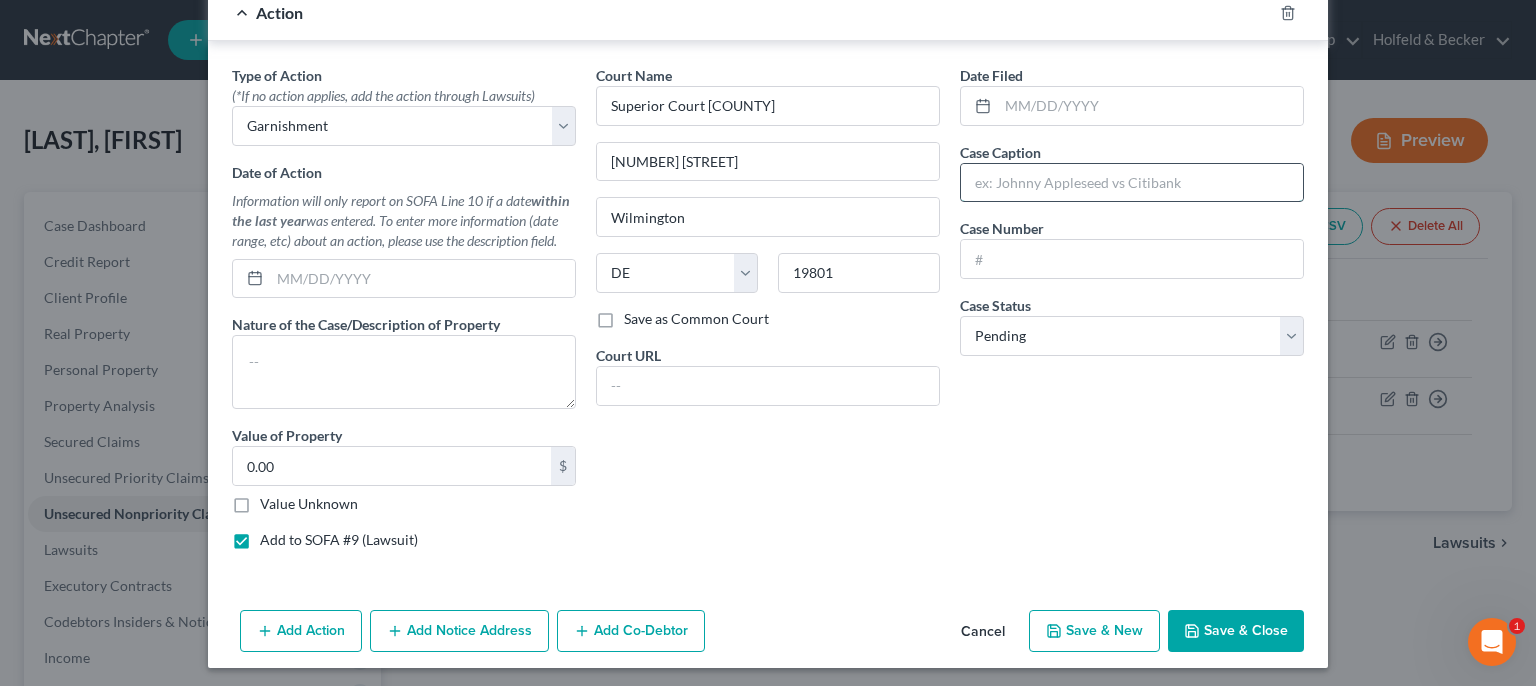 click at bounding box center (1132, 183) 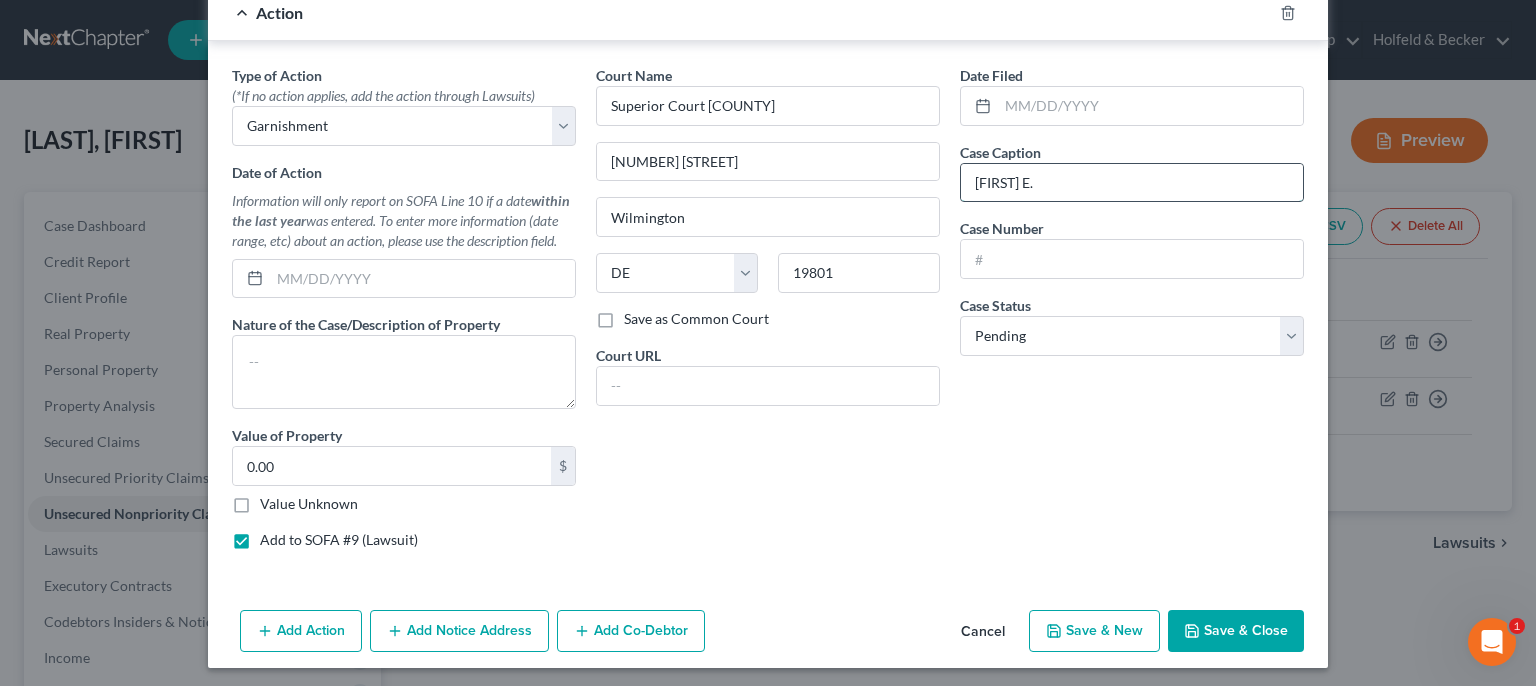 click on "[FIRST] E." at bounding box center [1132, 183] 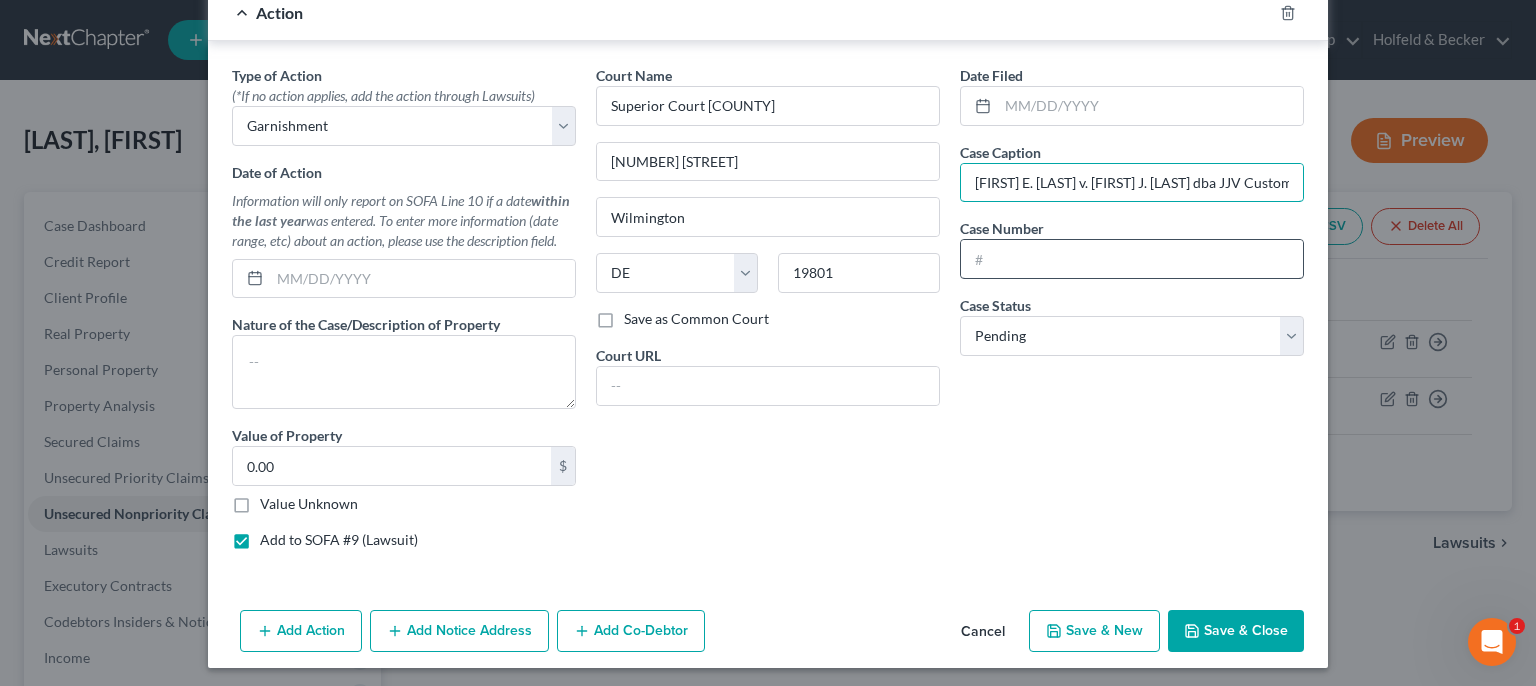 type on "[FIRST] E. [LAST] v. [FIRST] J. [LAST] dba JJV Custom" 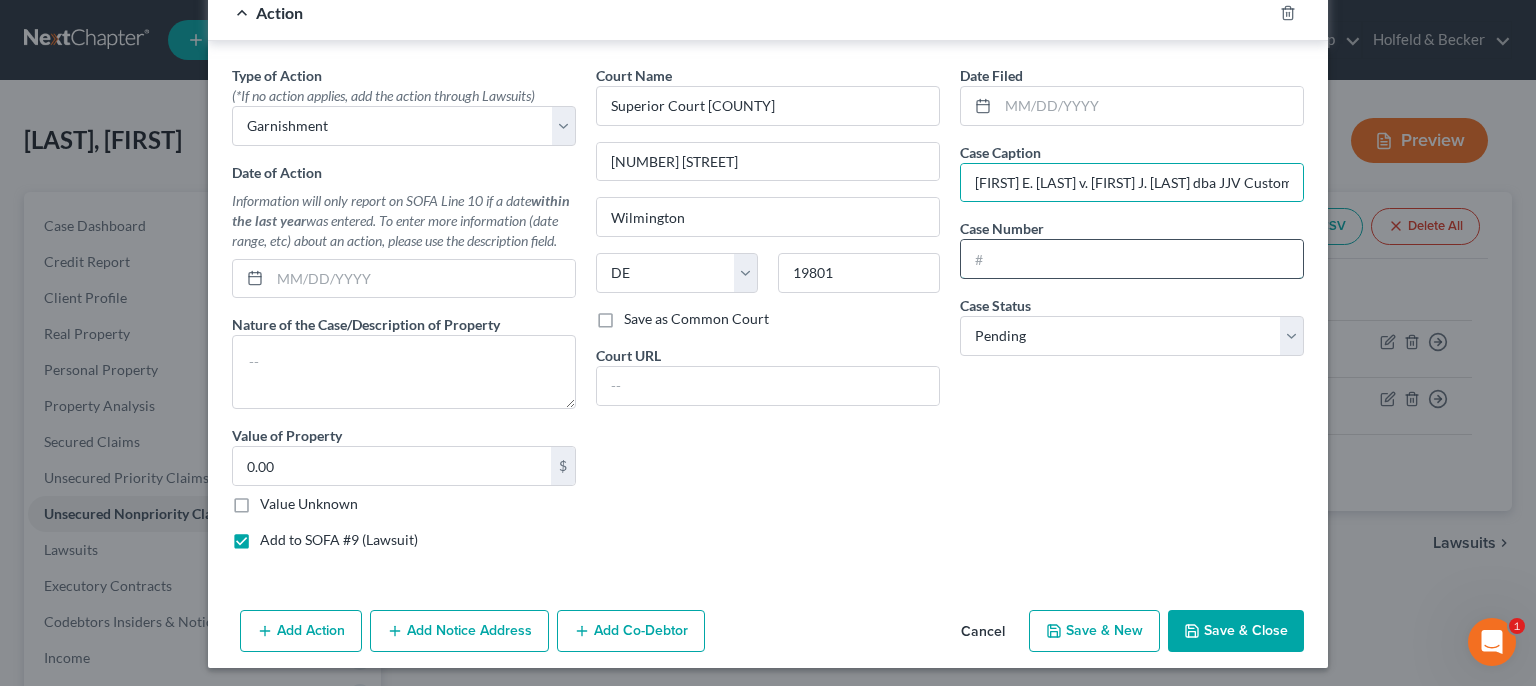 click at bounding box center [1132, 259] 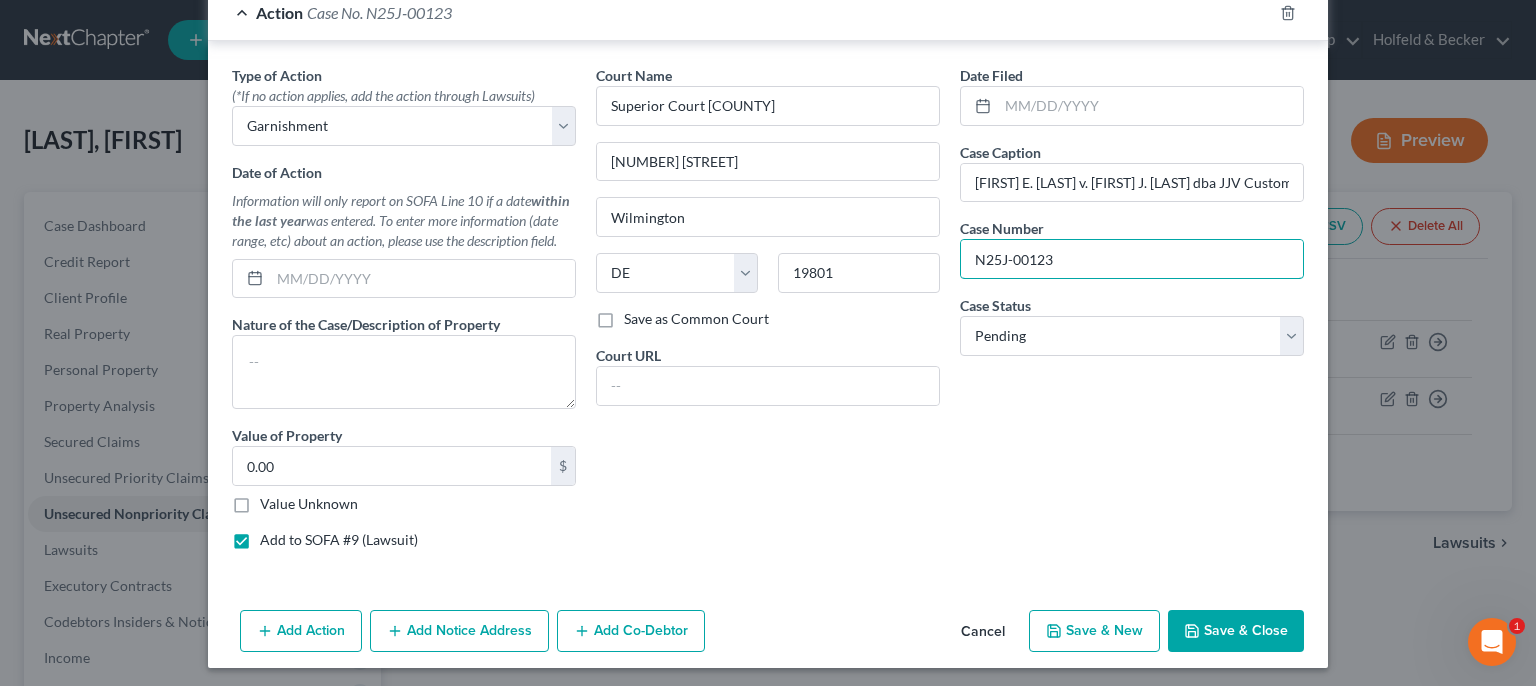 type on "N25J-00123" 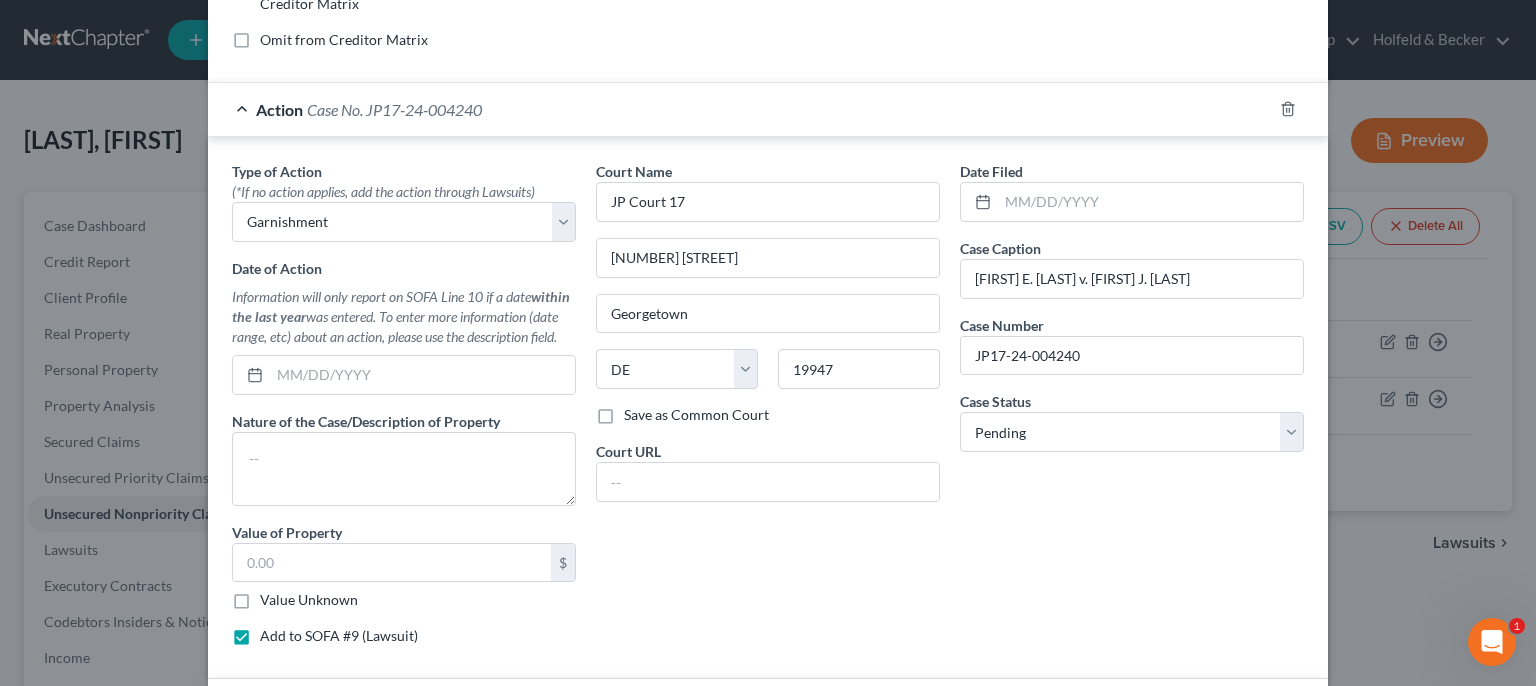 scroll, scrollTop: 480, scrollLeft: 0, axis: vertical 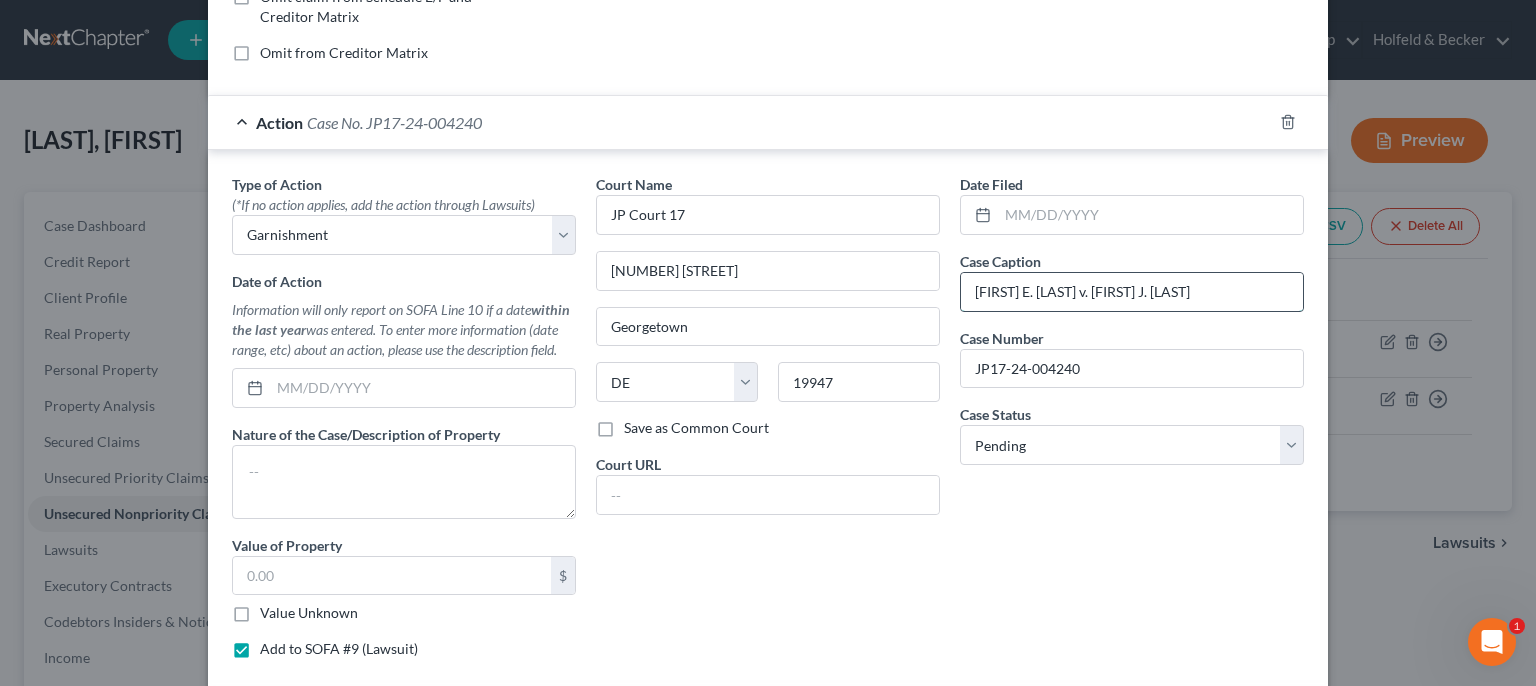 click on "[FIRST] E. [LAST] v. [FIRST] J. [LAST]" at bounding box center [1132, 292] 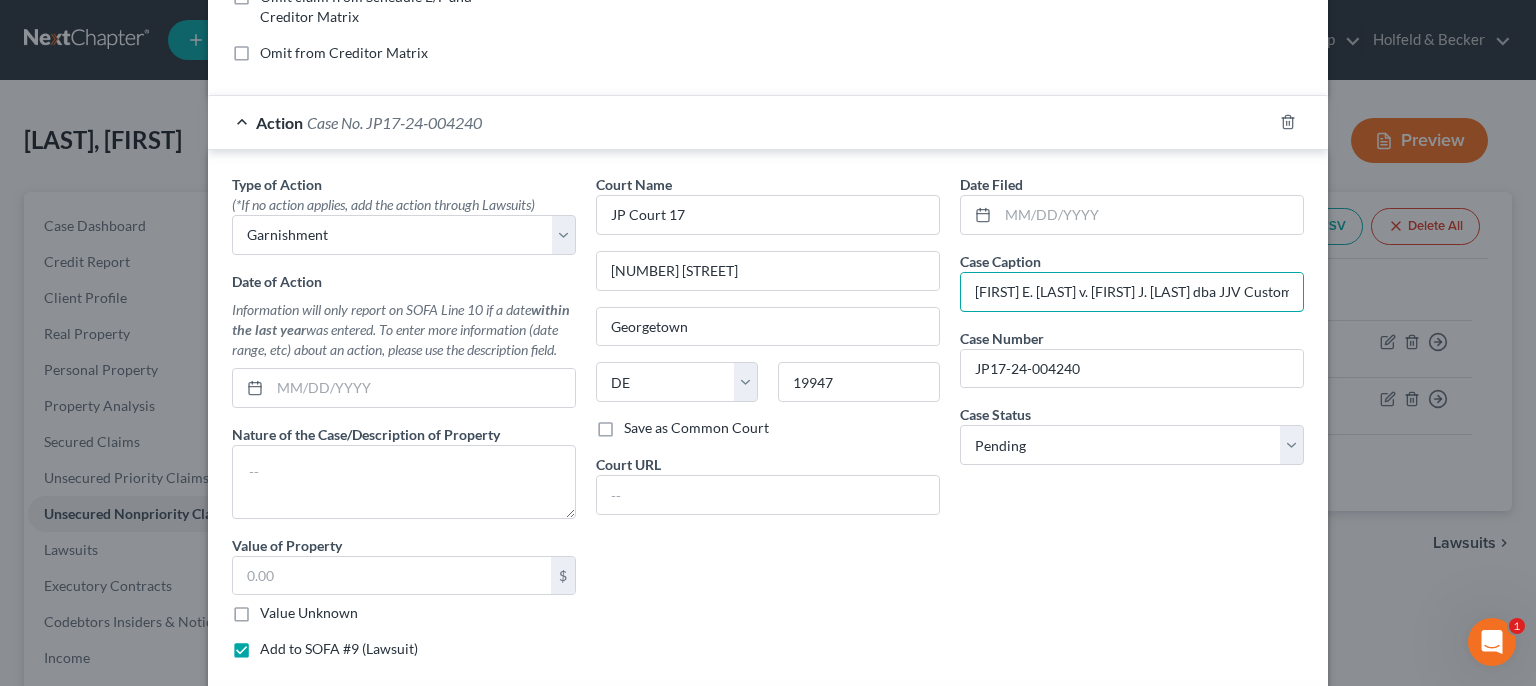 type on "[FIRST] E. [LAST] v. [FIRST] J. [LAST] dba JJV Custom" 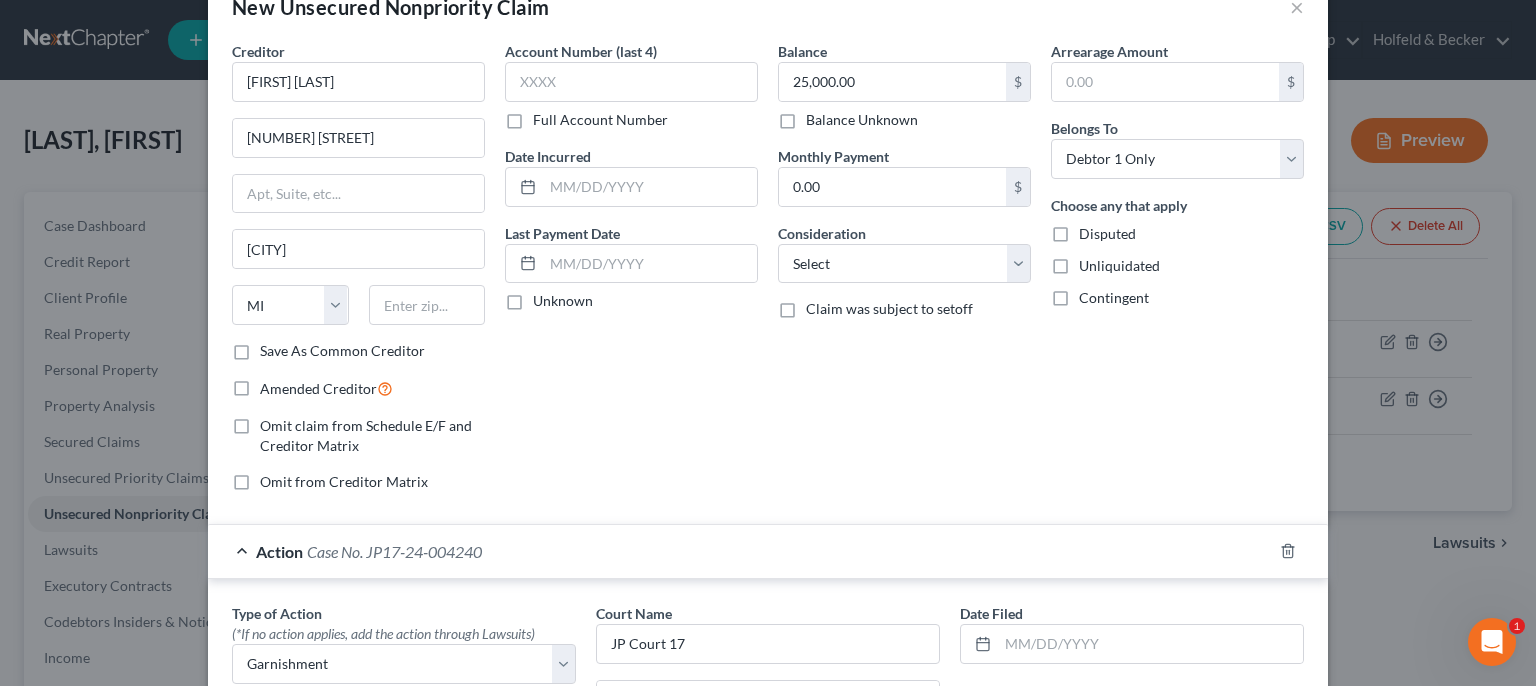 scroll, scrollTop: 44, scrollLeft: 0, axis: vertical 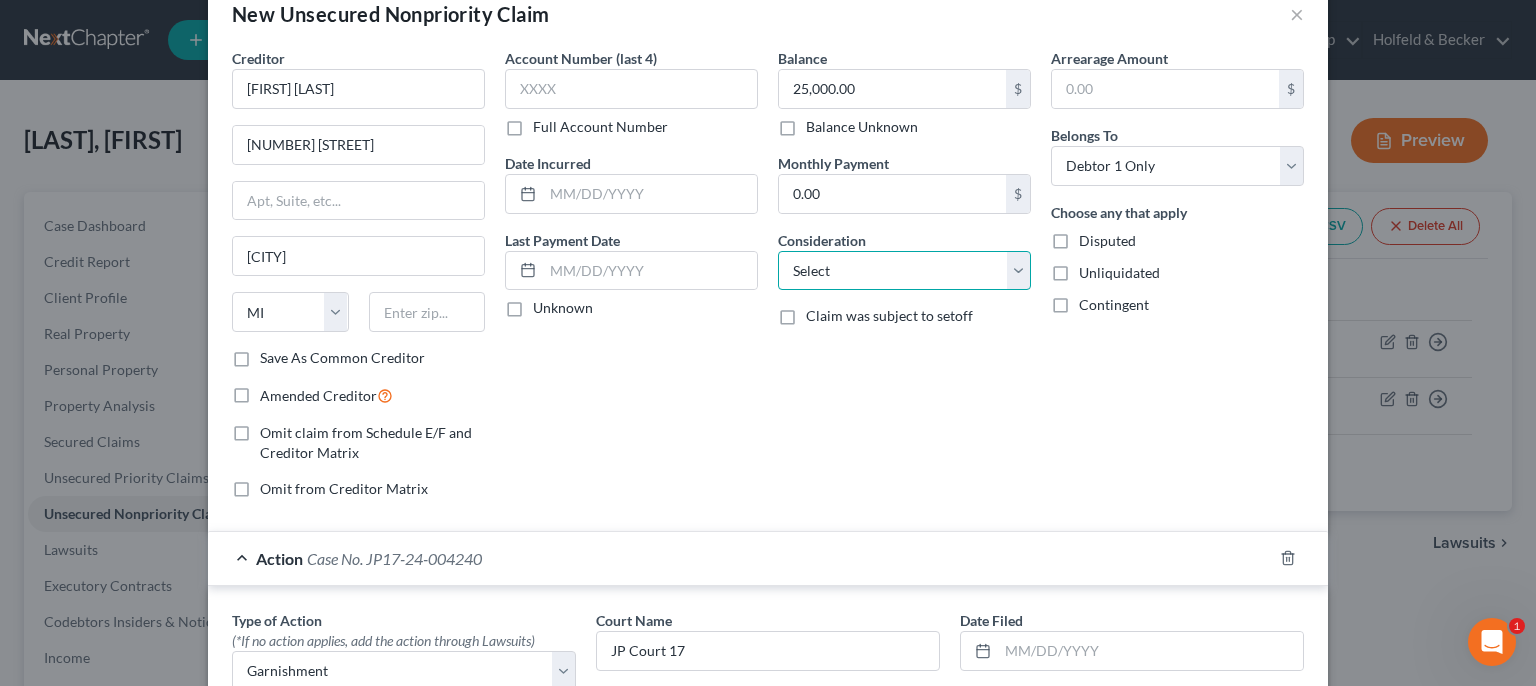 click on "Select Cable / Satellite Services Collection Agency Credit Card Debt Debt Counseling / Attorneys Deficiency Balance Domestic Support Obligations Home / Car Repairs Income Taxes Judgment Liens Medical Services Monies Loaned / Advanced Mortgage Obligation From Divorce Or Separation Obligation To Pensions Other Overdrawn Bank Account Promised To Help Pay Creditors Student Loans Suppliers And Vendors Telephone / Internet Services Utility Services" at bounding box center [904, 271] 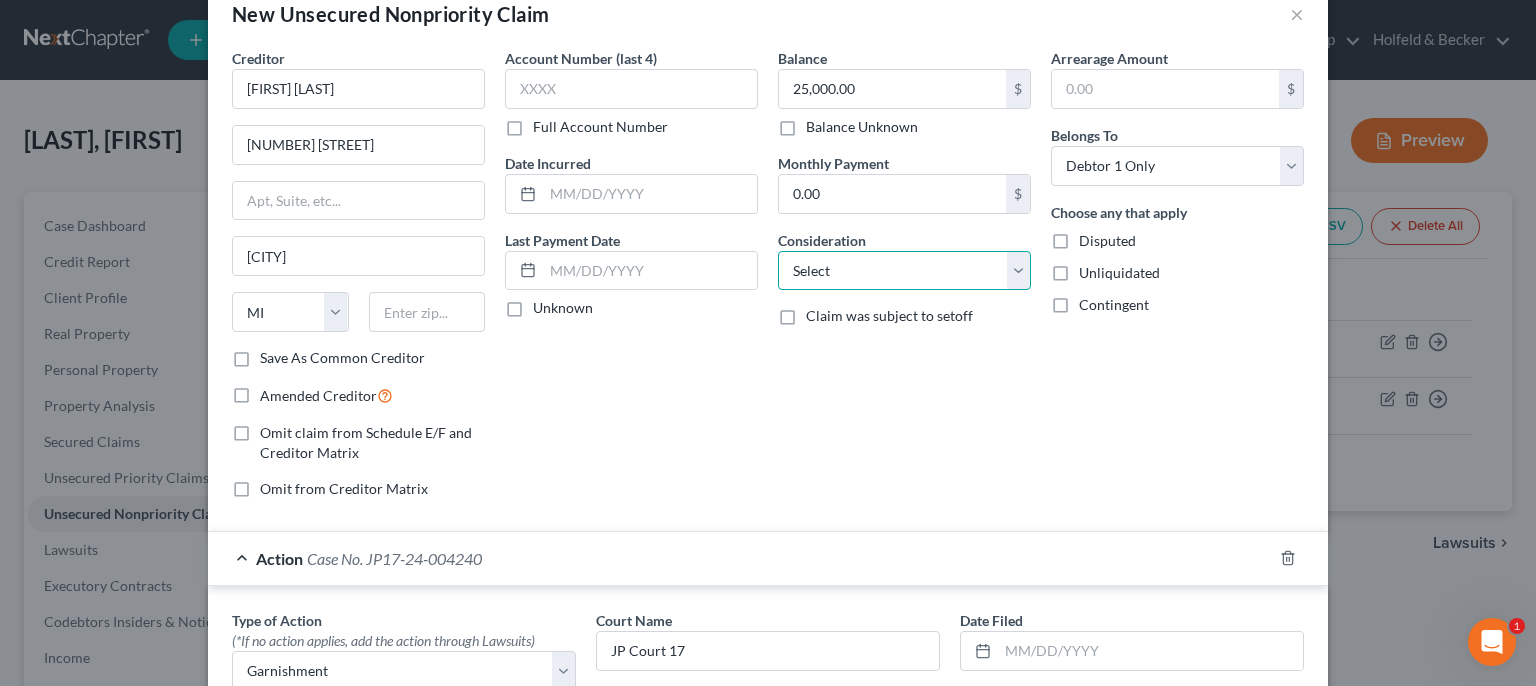 select on "14" 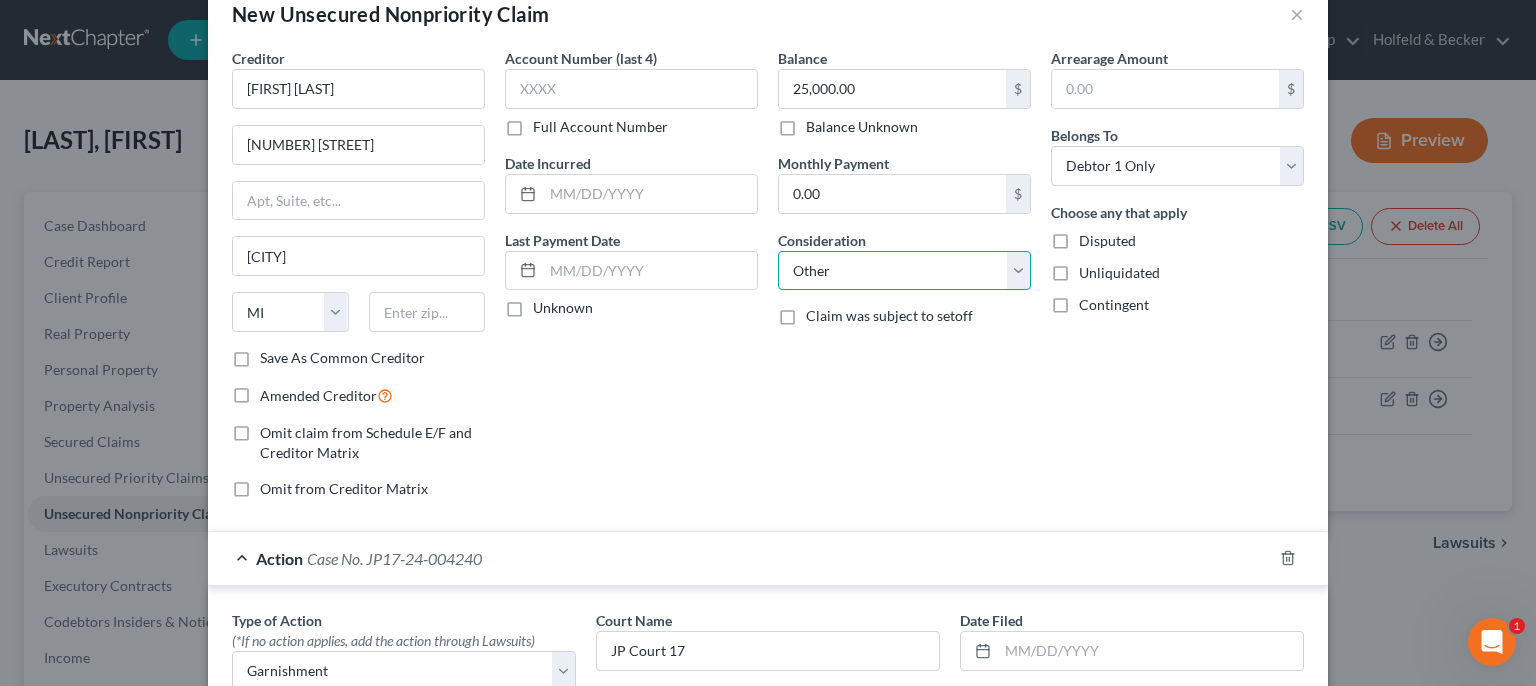 click on "Other" at bounding box center [0, 0] 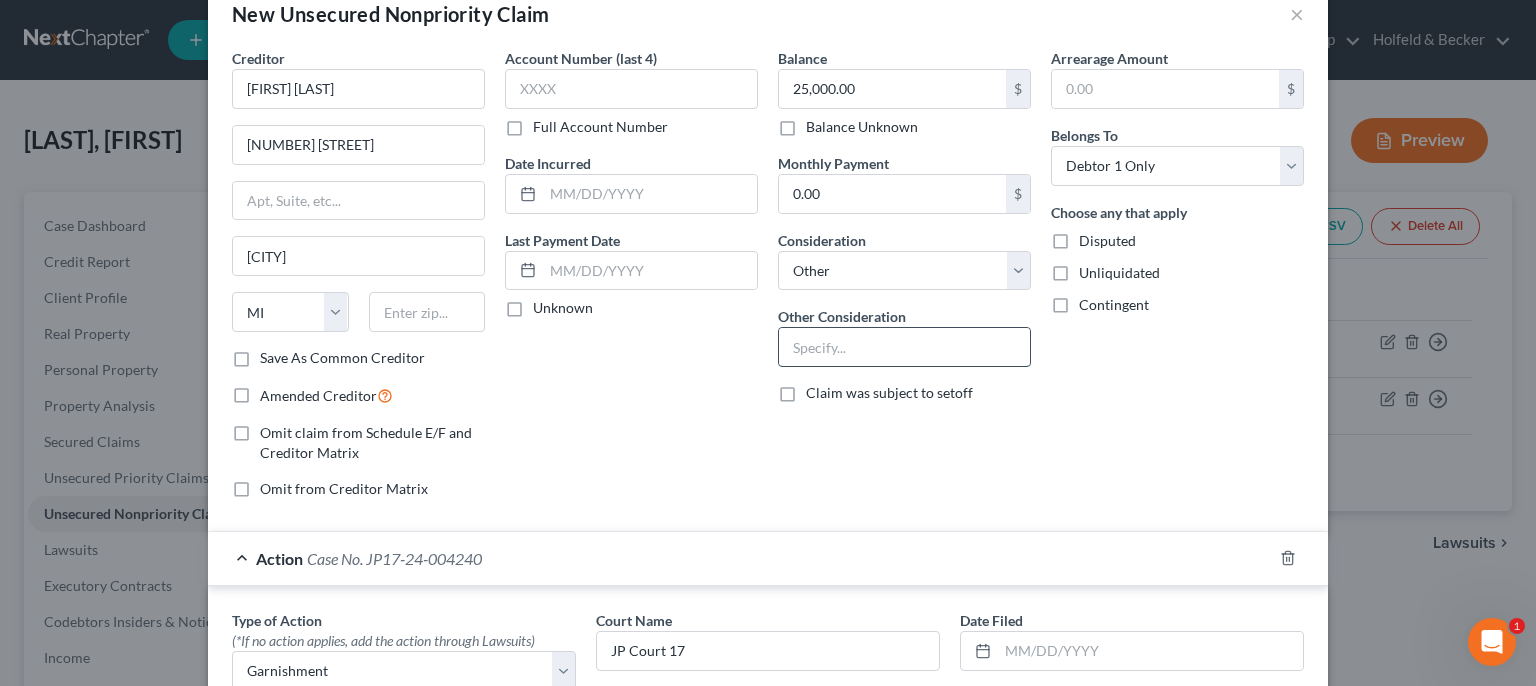 click at bounding box center [904, 347] 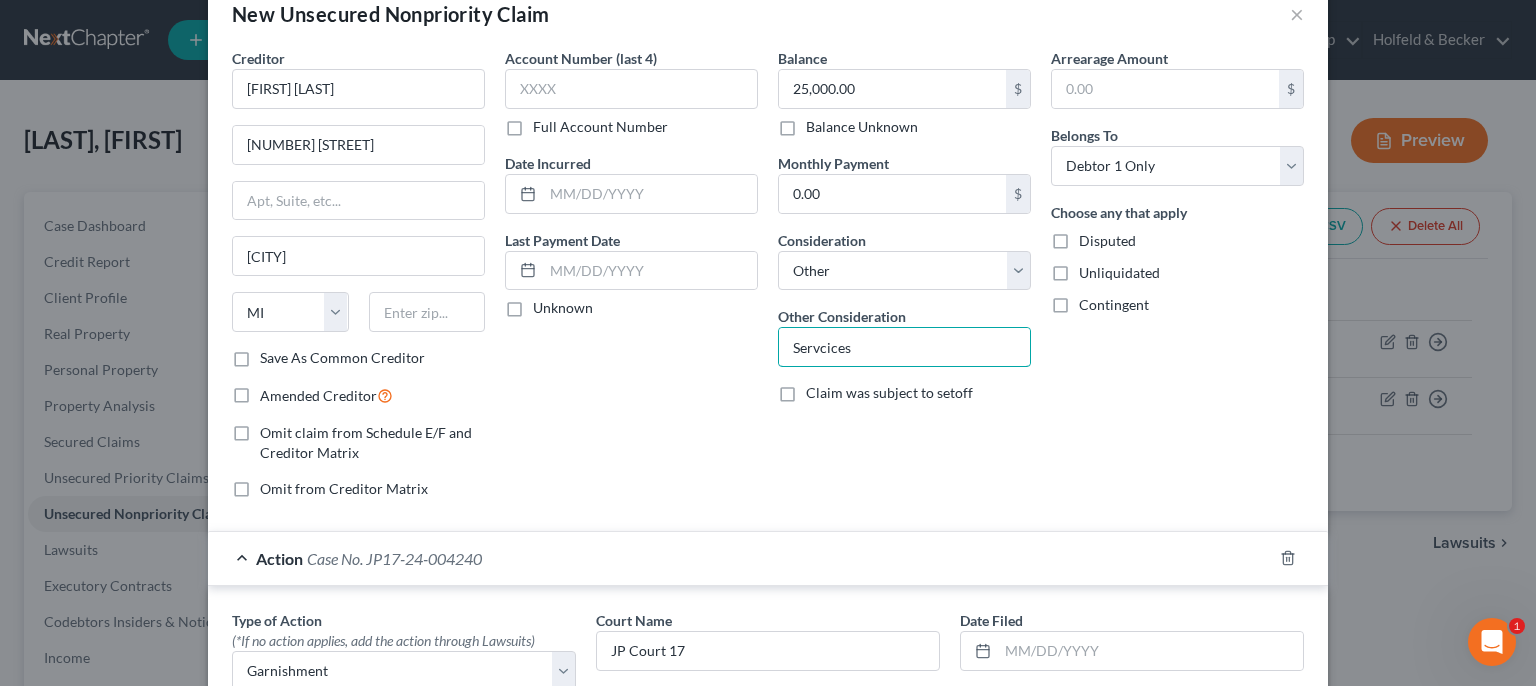 type on "Servcices" 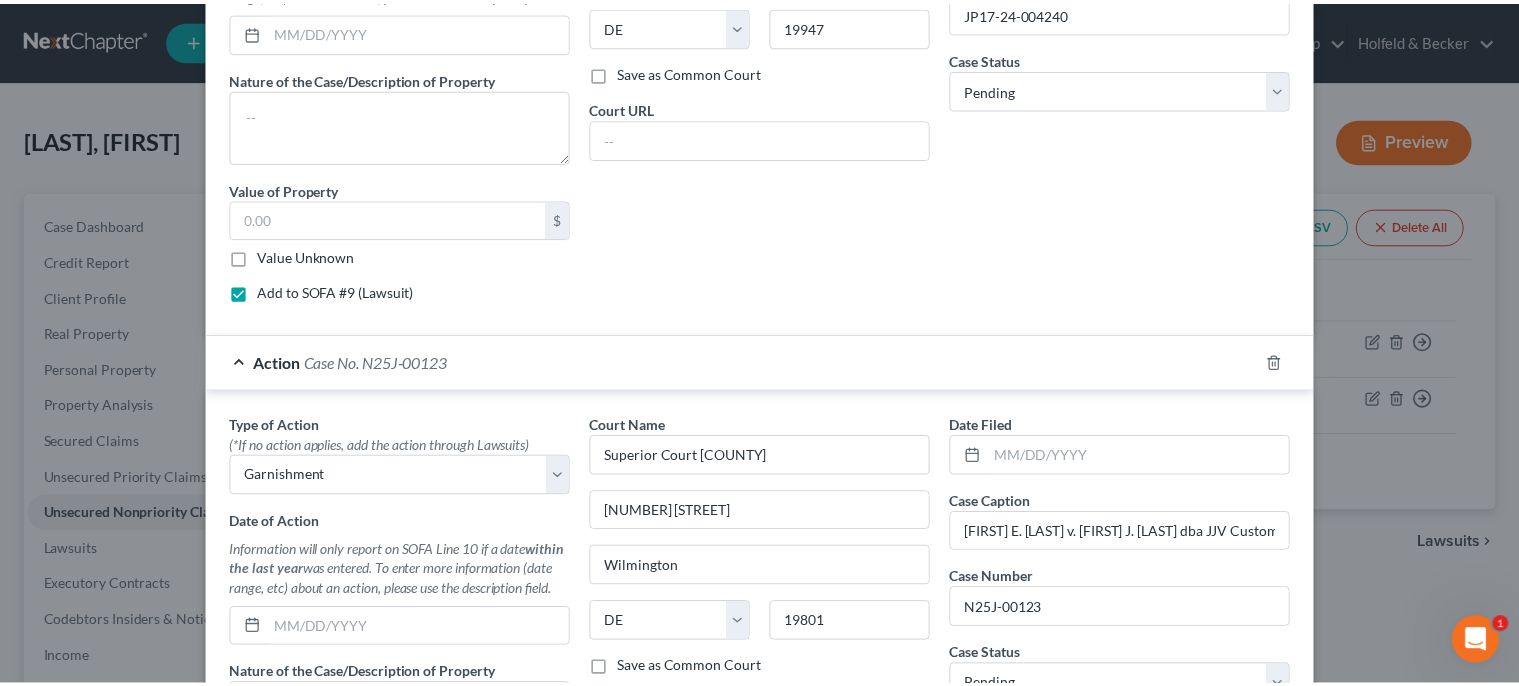 scroll, scrollTop: 1186, scrollLeft: 0, axis: vertical 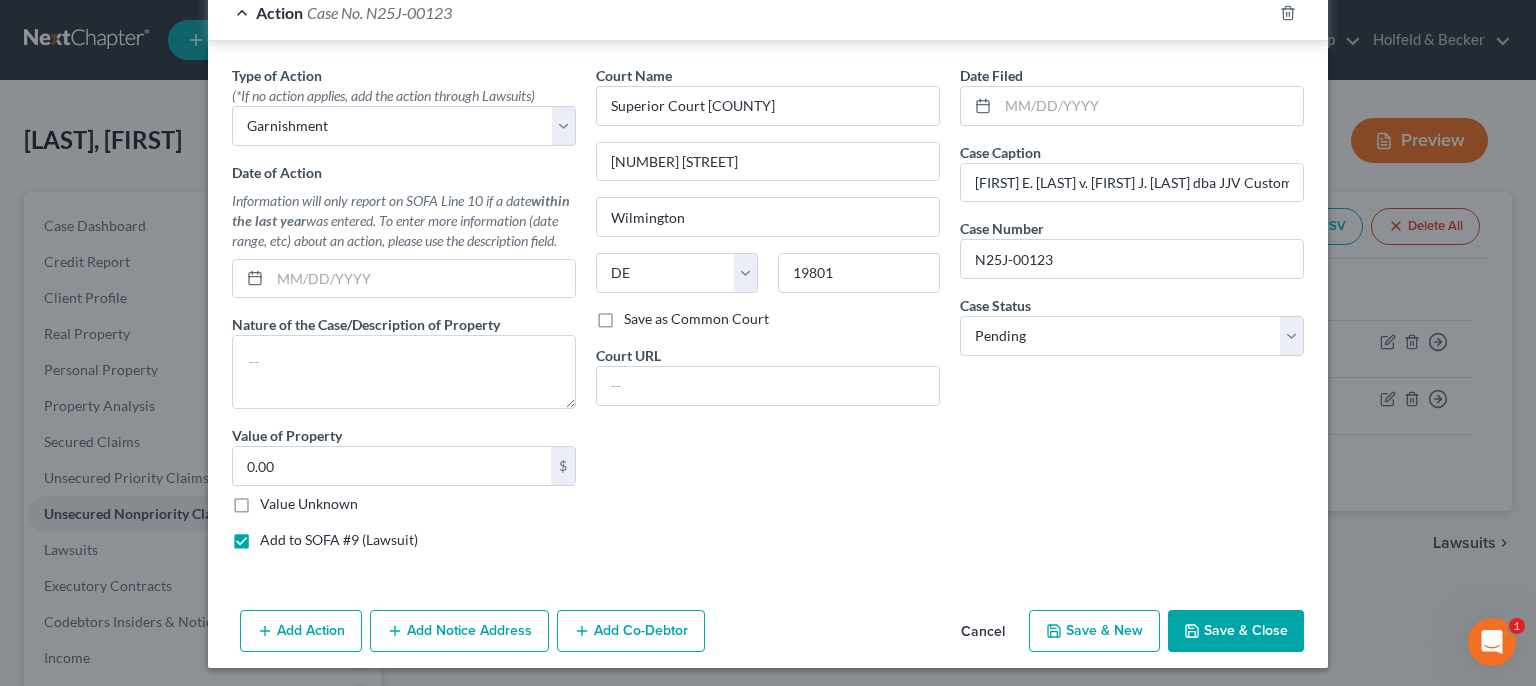 click on "Save & Close" at bounding box center [1236, 631] 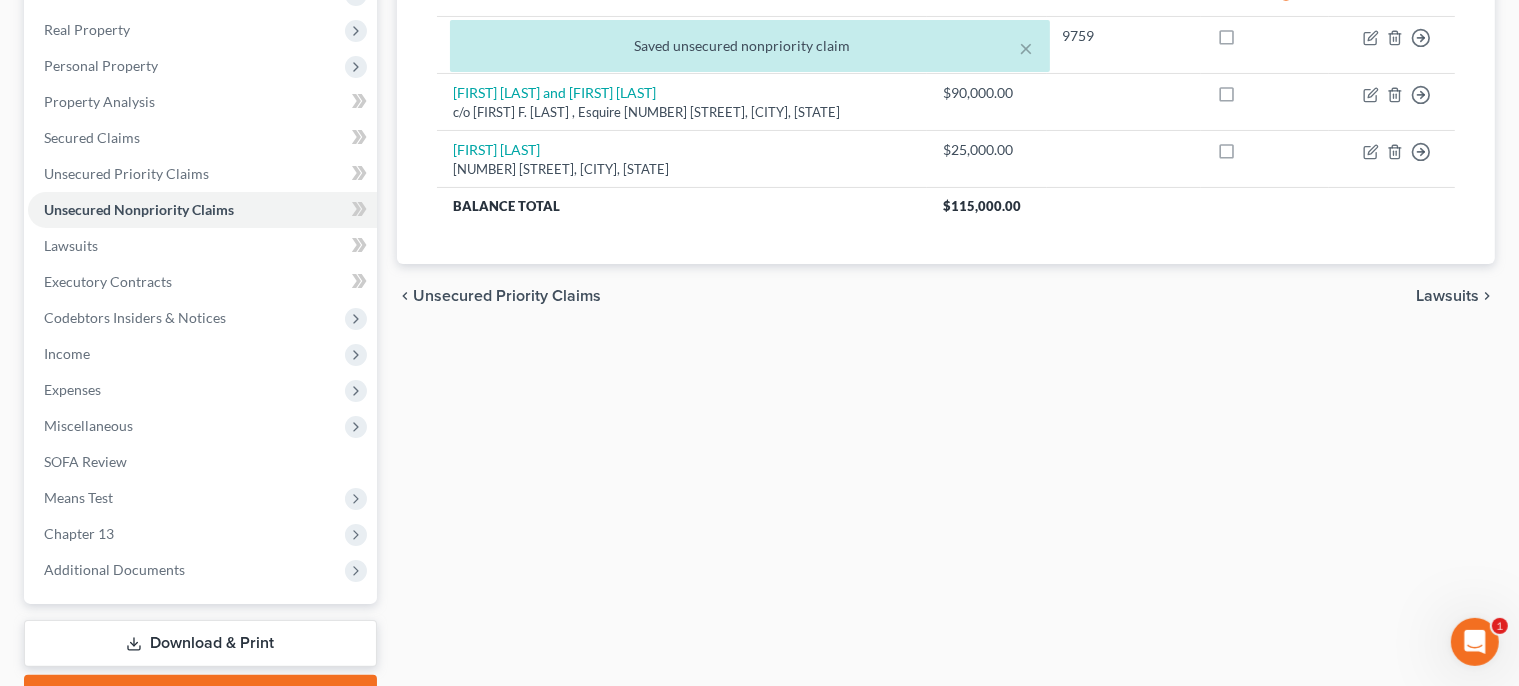 scroll, scrollTop: 396, scrollLeft: 0, axis: vertical 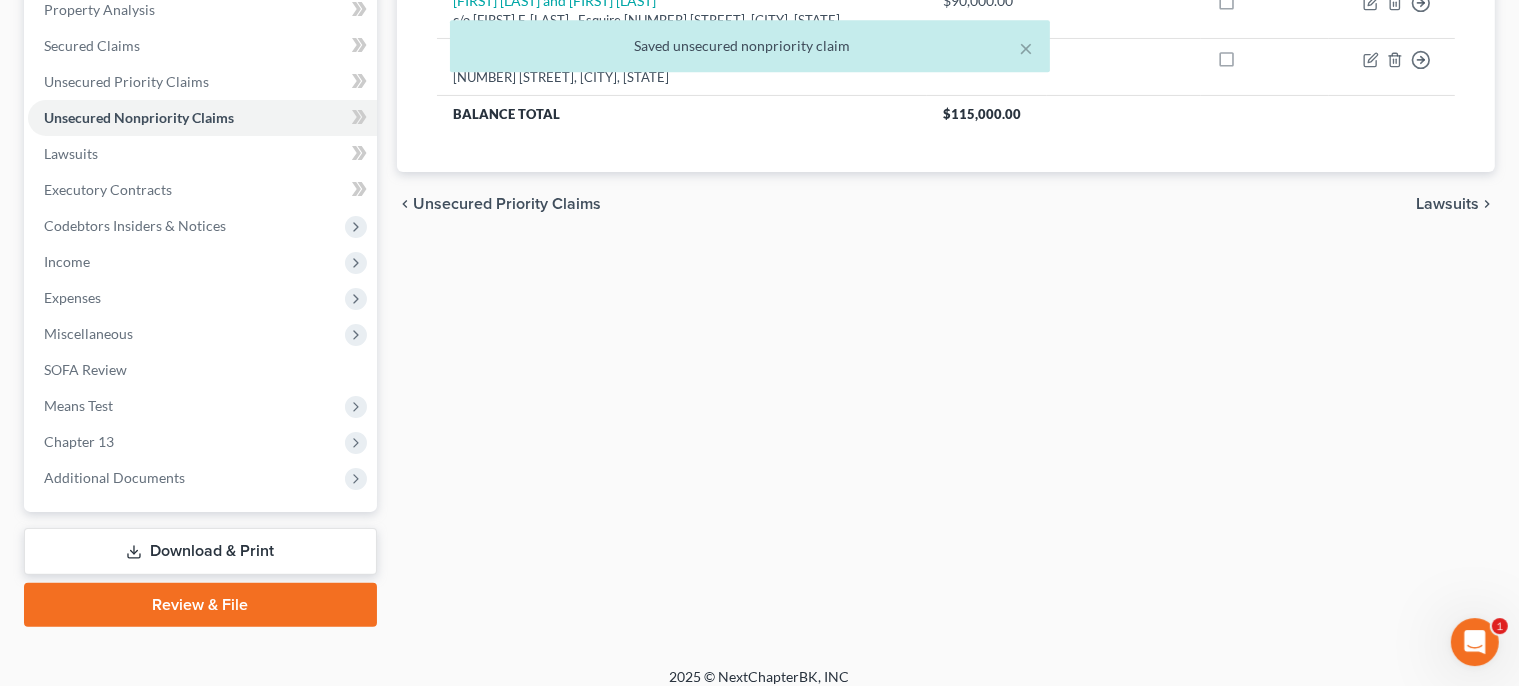 click on "Download & Print" at bounding box center (200, 551) 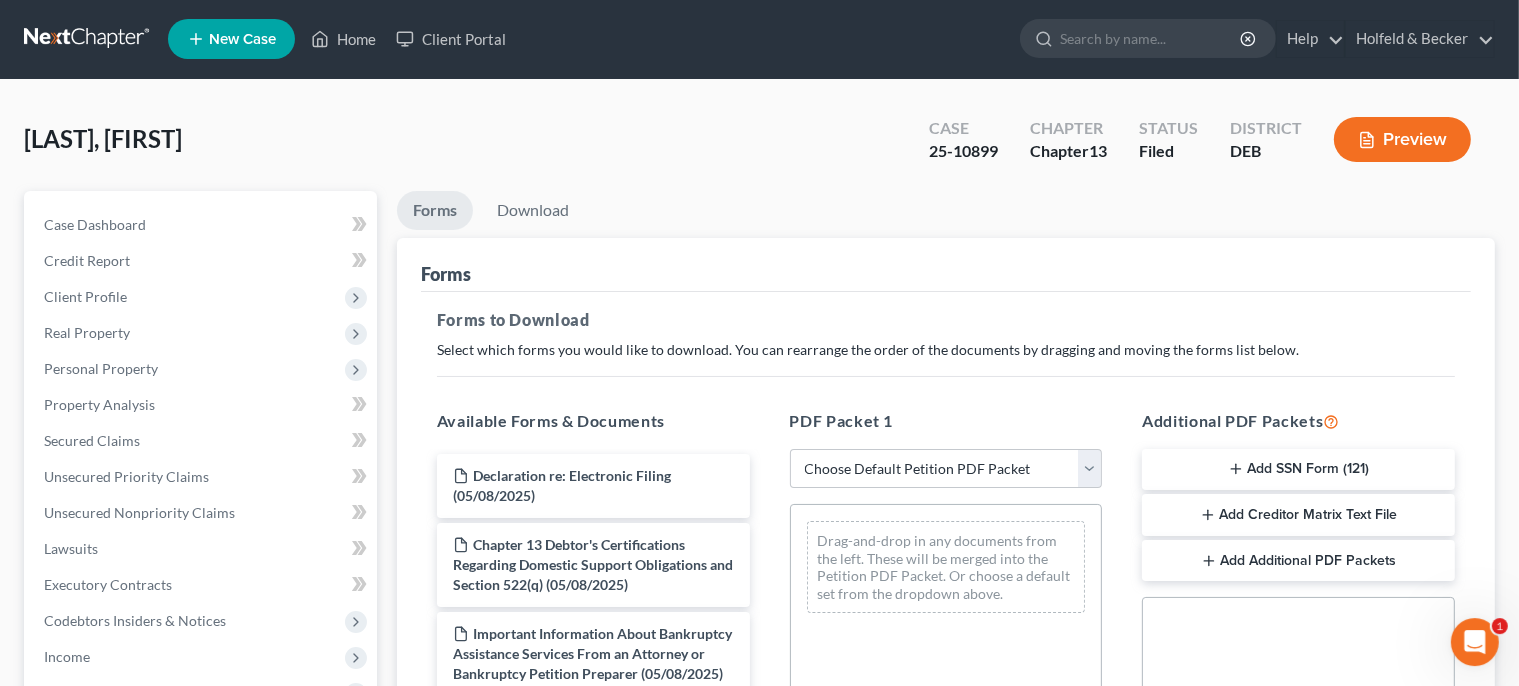 scroll, scrollTop: 0, scrollLeft: 0, axis: both 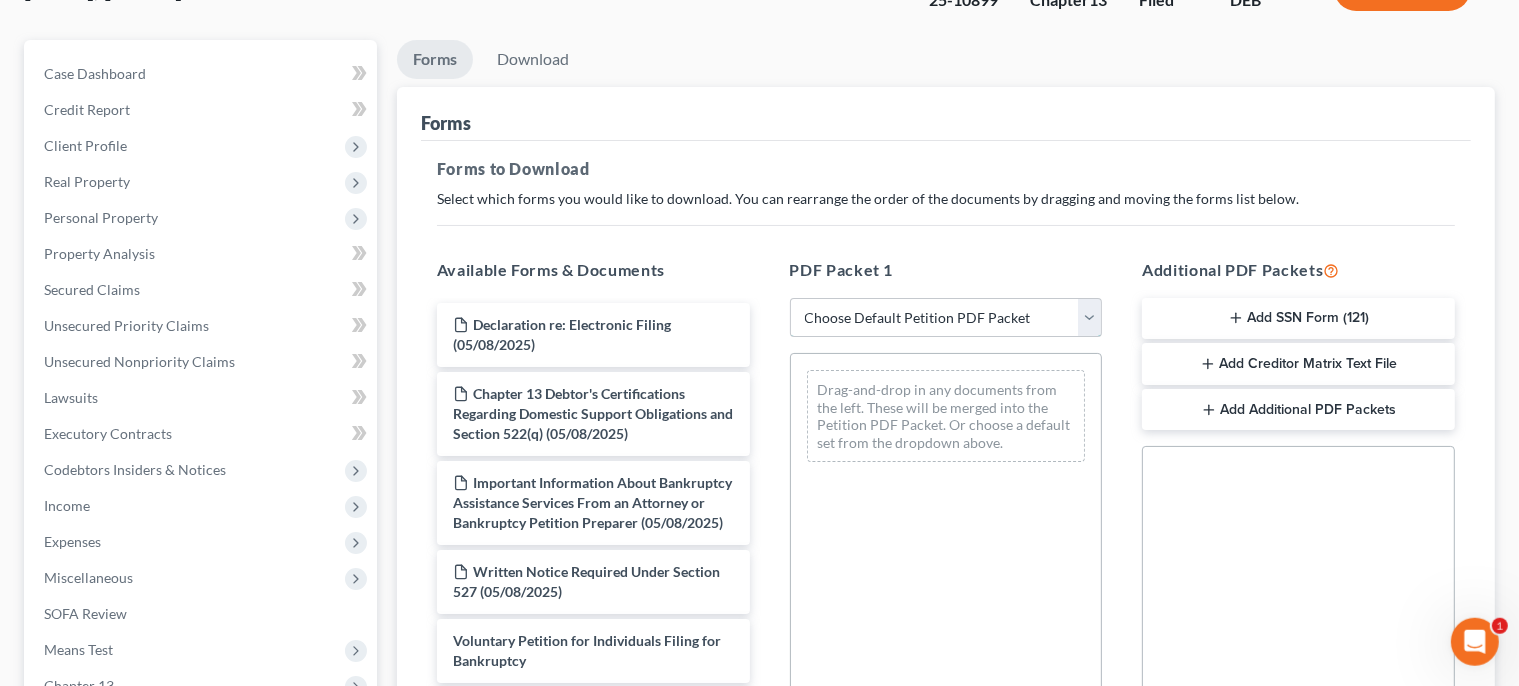 click on "Choose Default Petition PDF Packet Complete Bankruptcy Petition (all forms and schedules) Emergency Filing Forms (Petition and Creditor List Only) Amended Forms Signature Pages Only Supplemental Post Petition (Sch. I & J) Supplemental Post Petition (Sch. I) Supplemental Post Petition (Sch. J) Master Form Master Petition Complete Chapter 13 Petition" at bounding box center (946, 318) 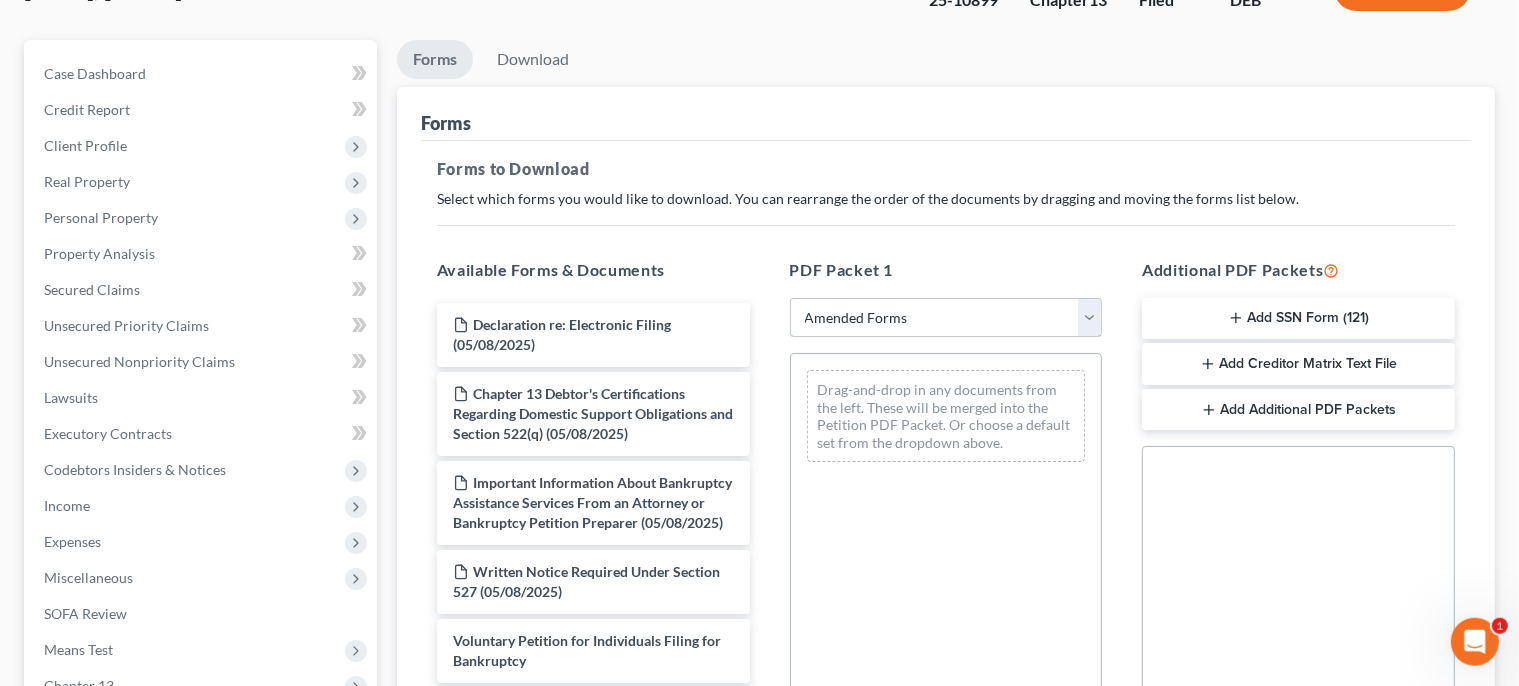 click on "Amended Forms" at bounding box center [0, 0] 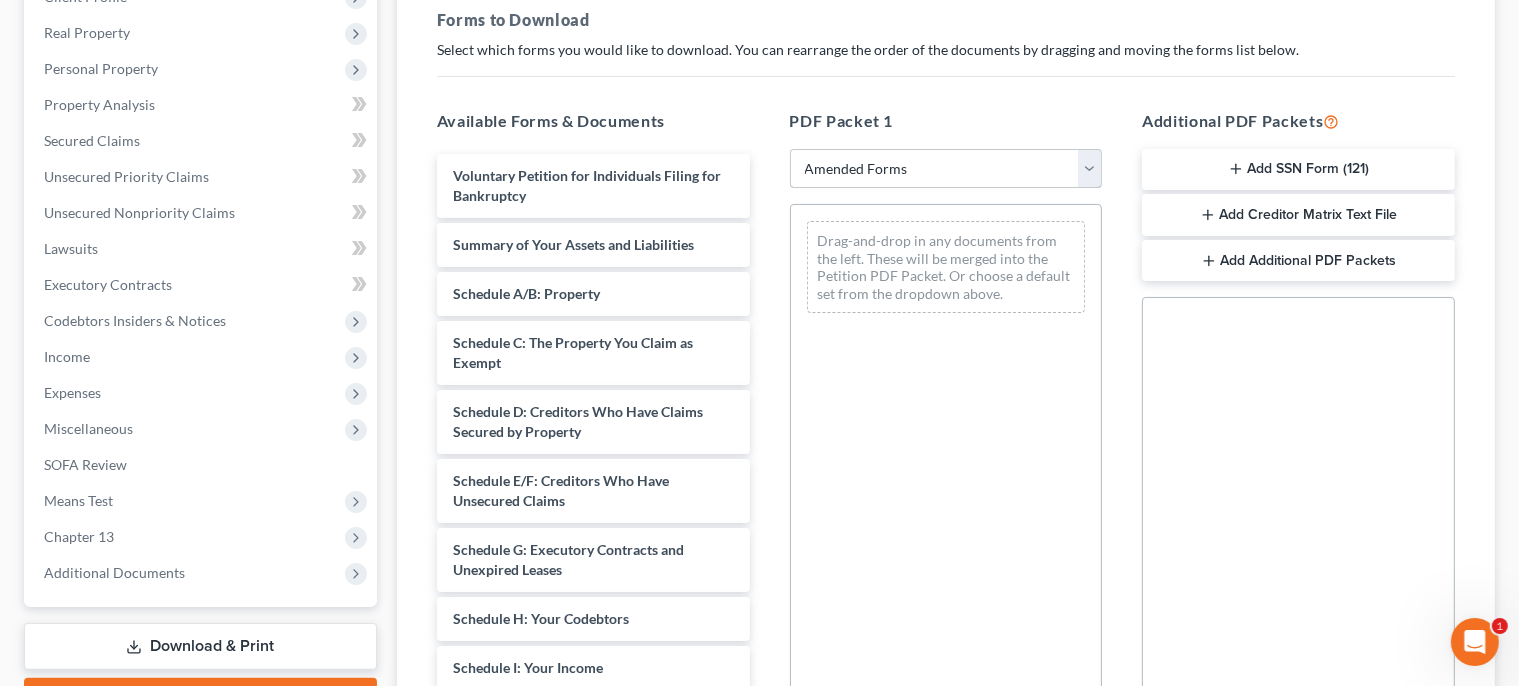 scroll, scrollTop: 323, scrollLeft: 0, axis: vertical 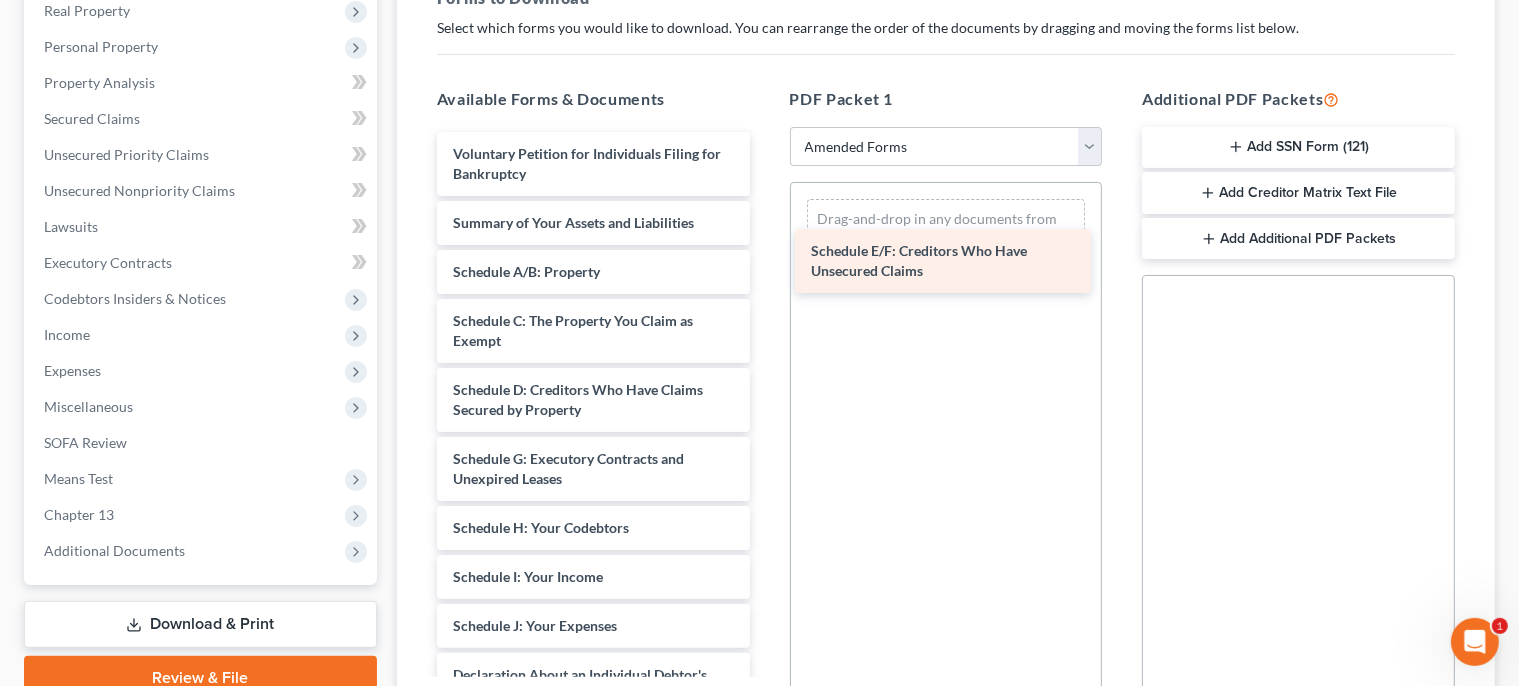 drag, startPoint x: 650, startPoint y: 452, endPoint x: 1010, endPoint y: 247, distance: 414.2765 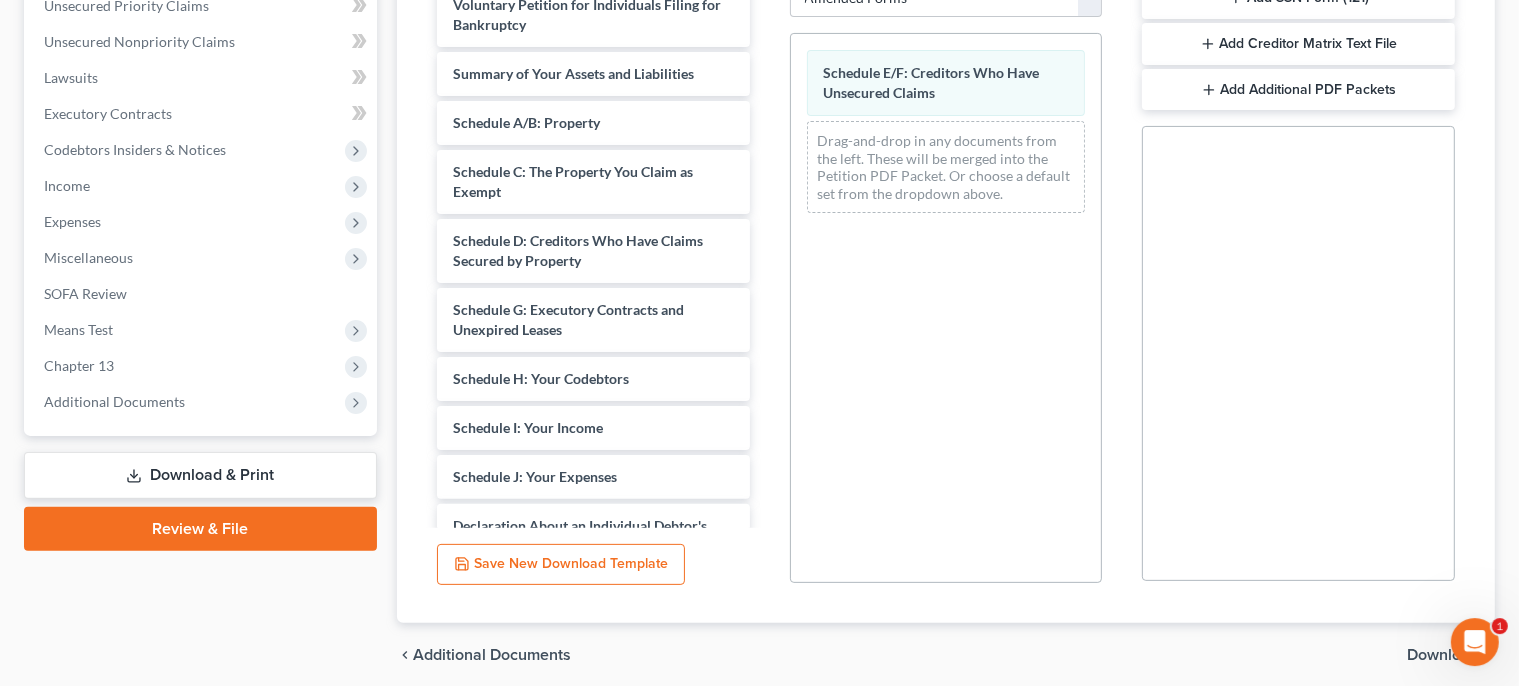 scroll, scrollTop: 548, scrollLeft: 0, axis: vertical 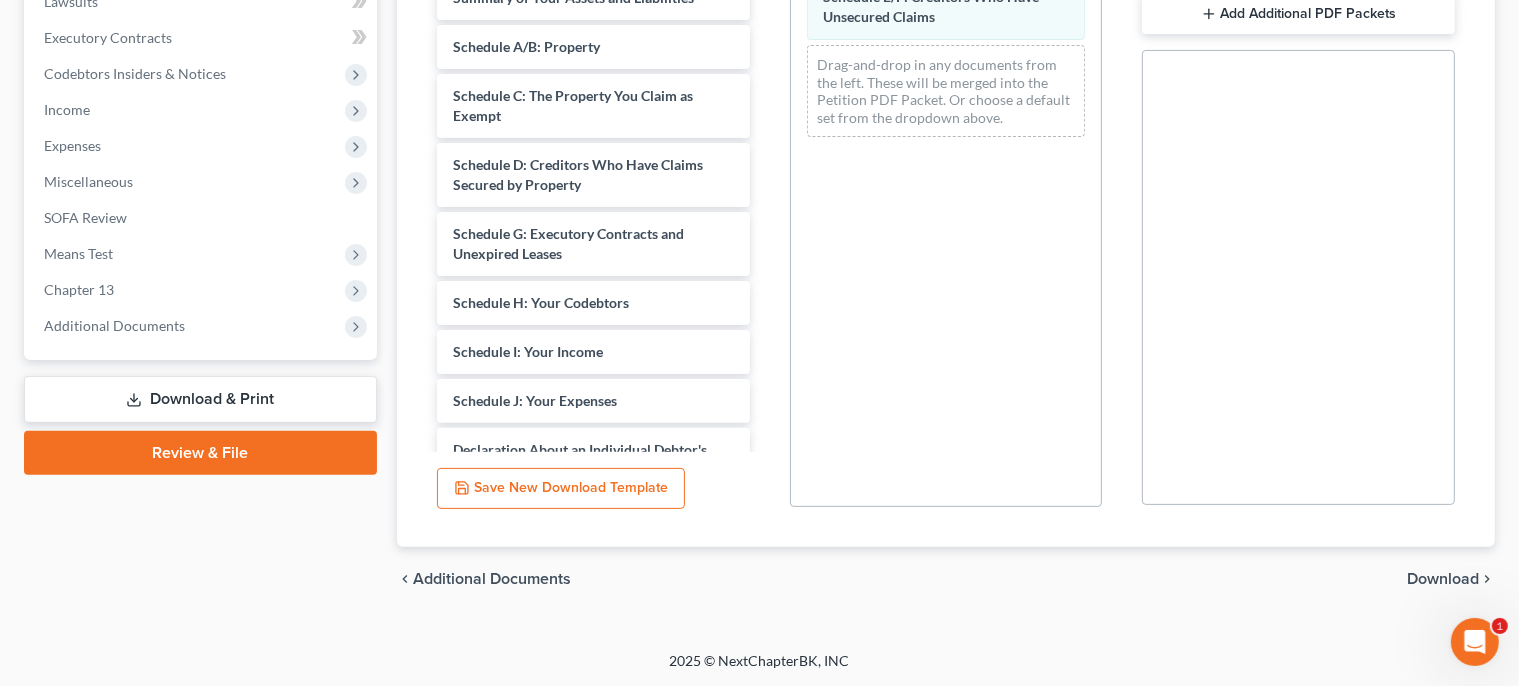 click on "Download" at bounding box center [1443, 579] 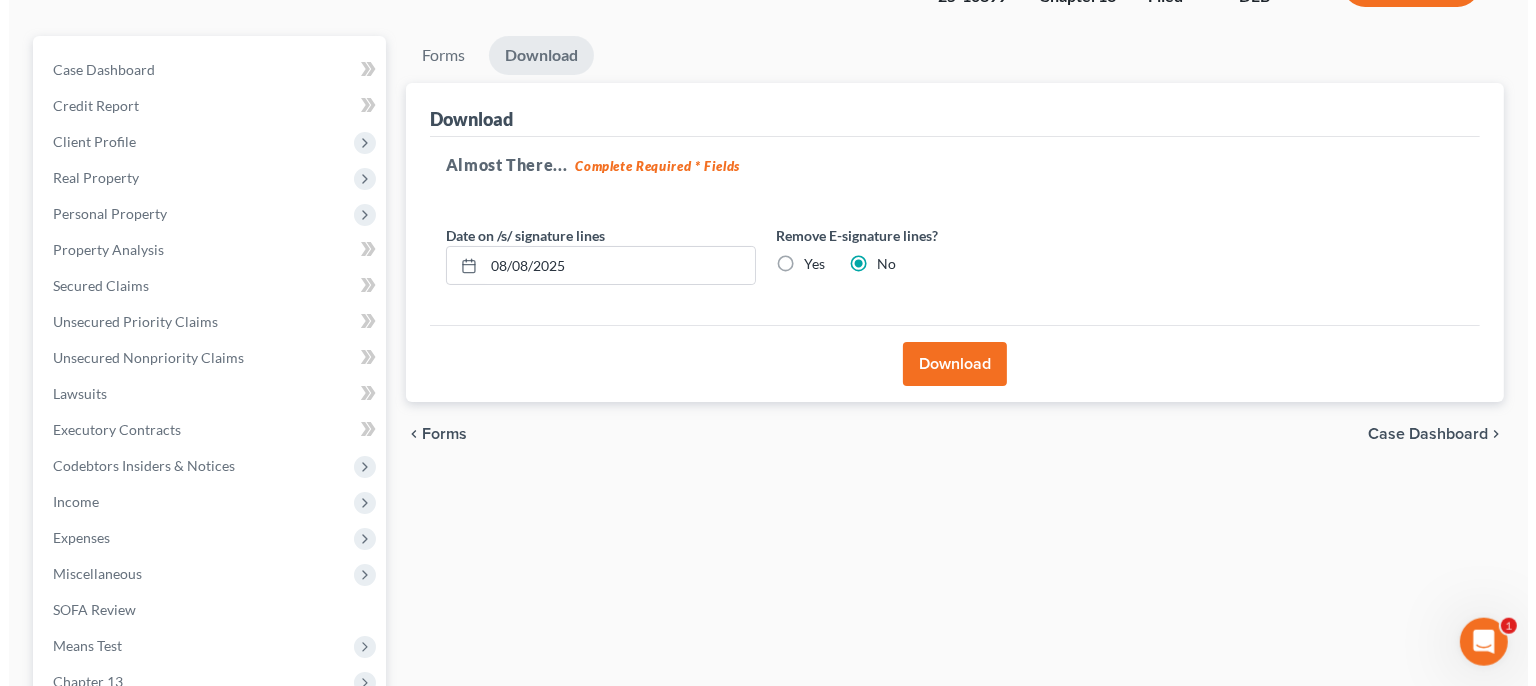 scroll, scrollTop: 142, scrollLeft: 0, axis: vertical 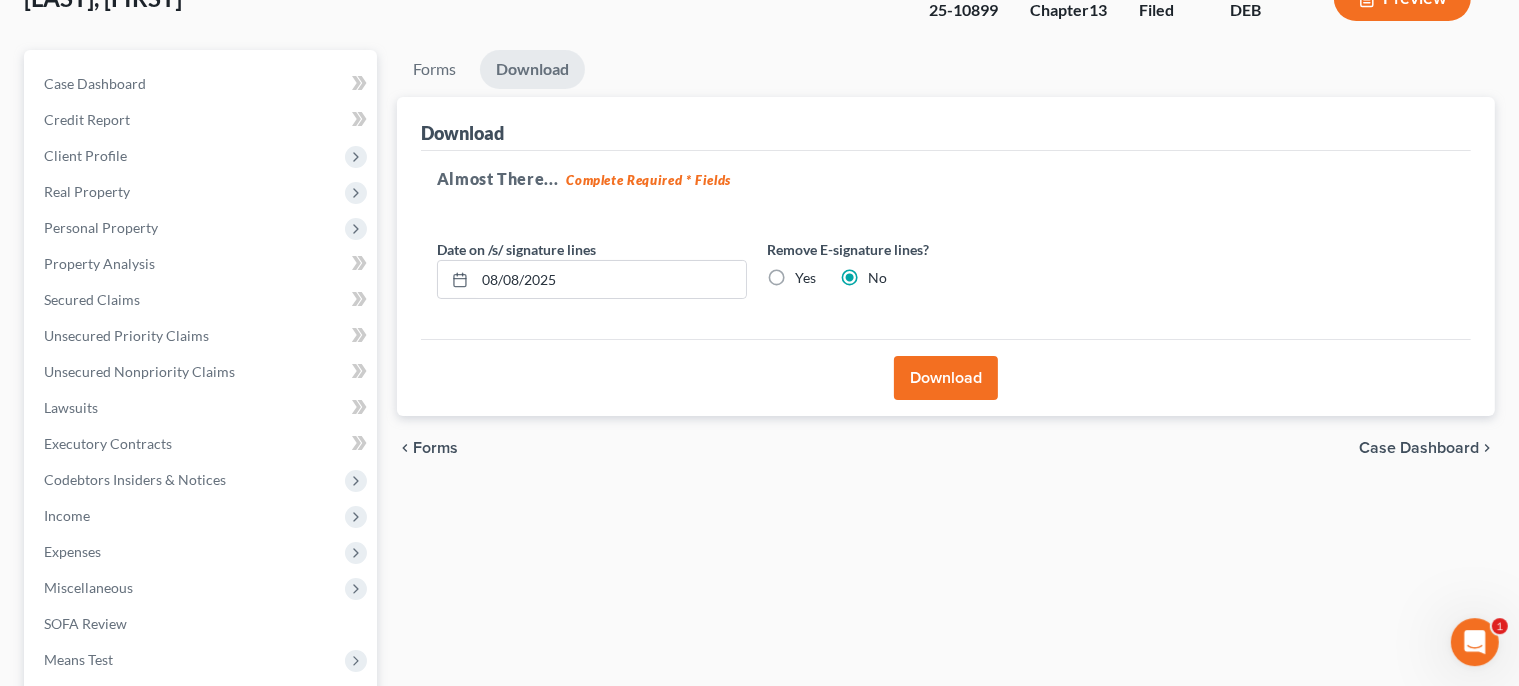 click on "Download" at bounding box center [946, 378] 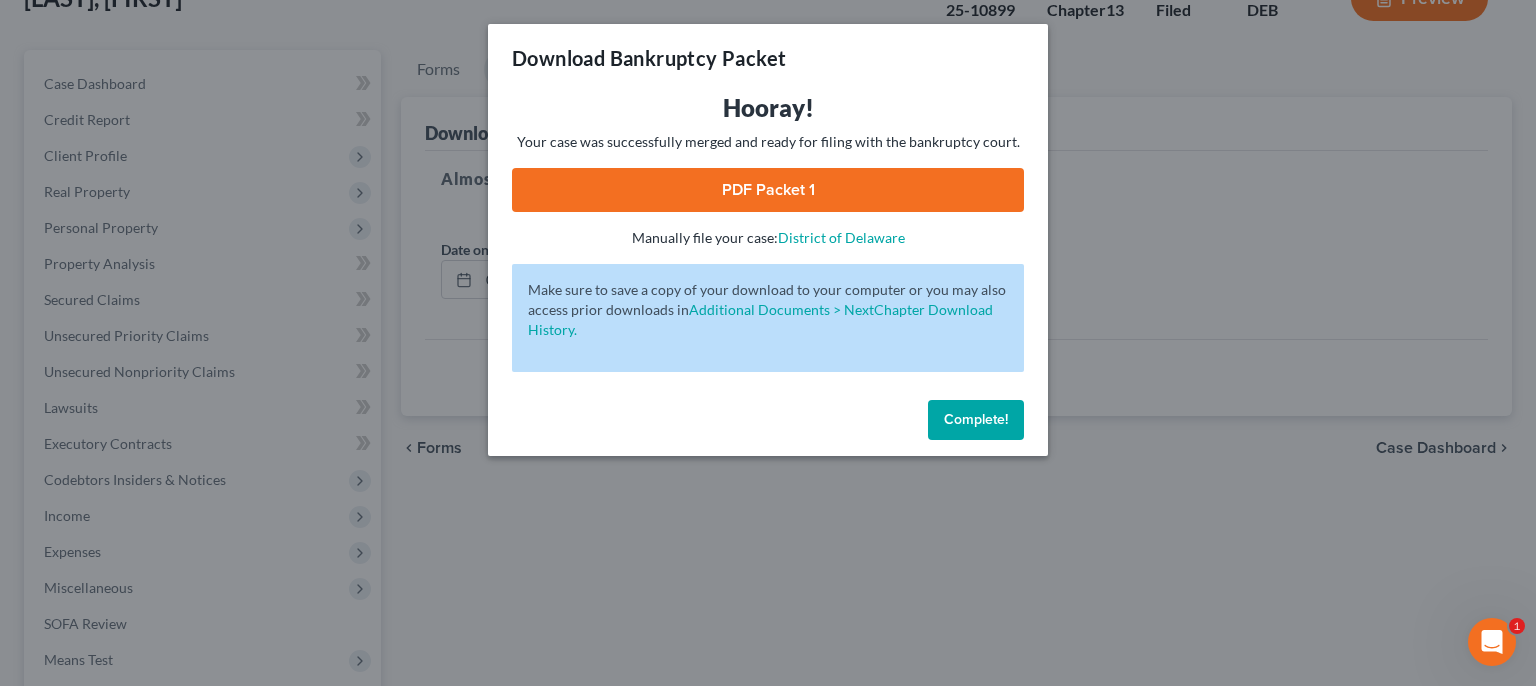 click on "PDF Packet 1" at bounding box center (768, 190) 